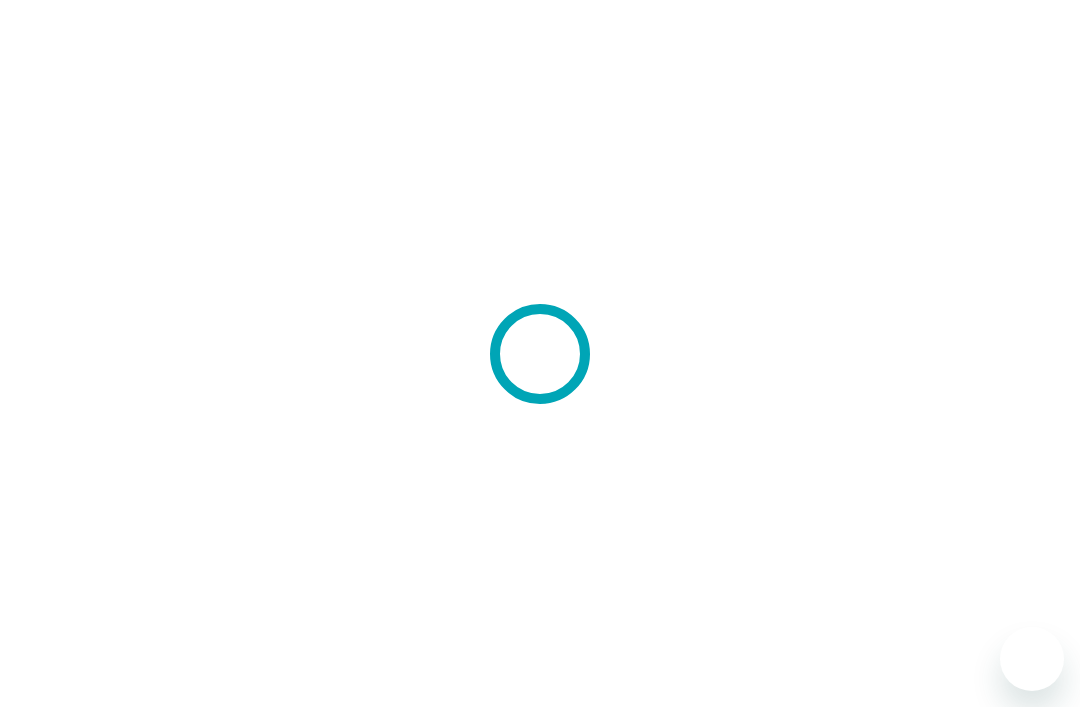 scroll, scrollTop: 0, scrollLeft: 0, axis: both 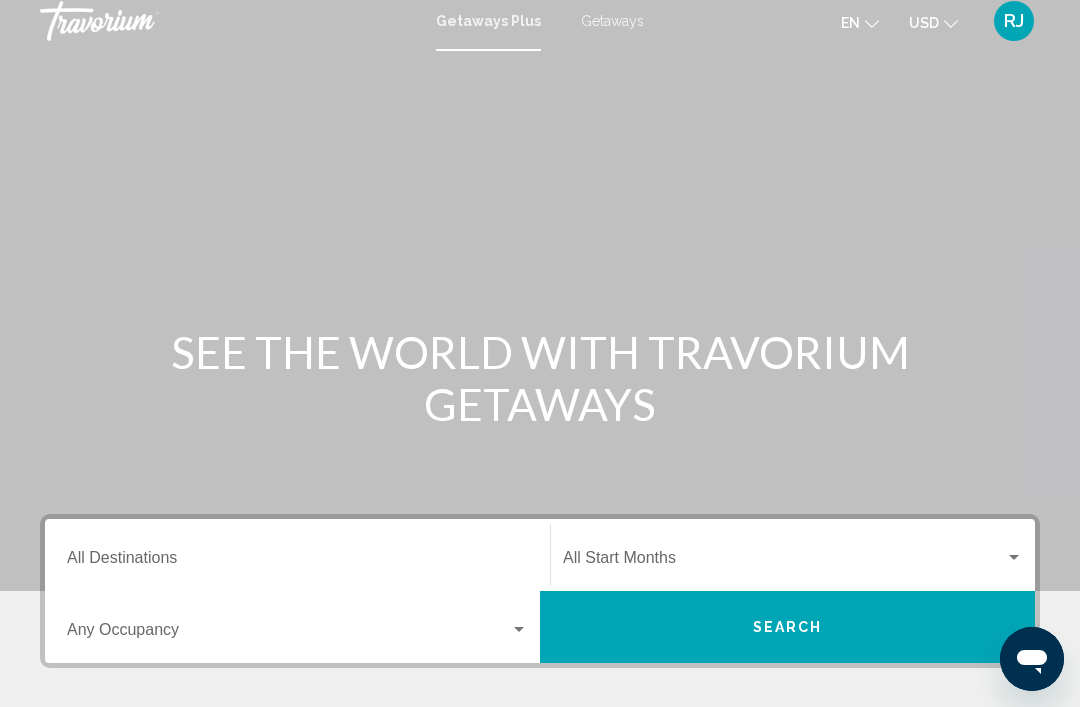 click at bounding box center [784, 562] 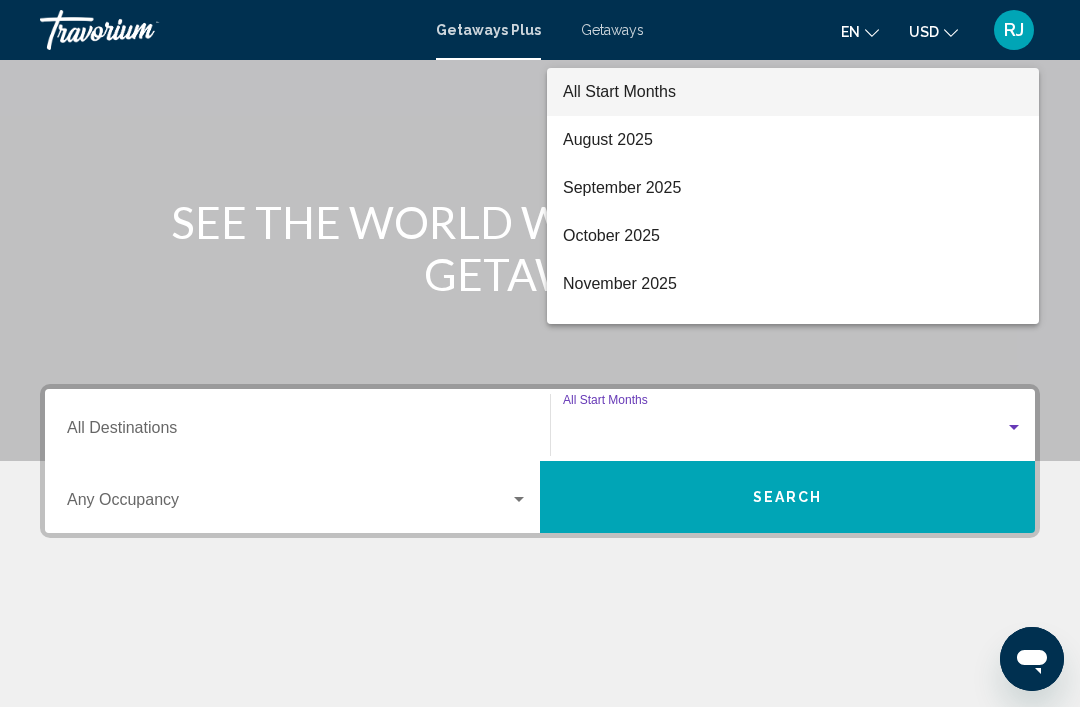 scroll, scrollTop: 351, scrollLeft: 0, axis: vertical 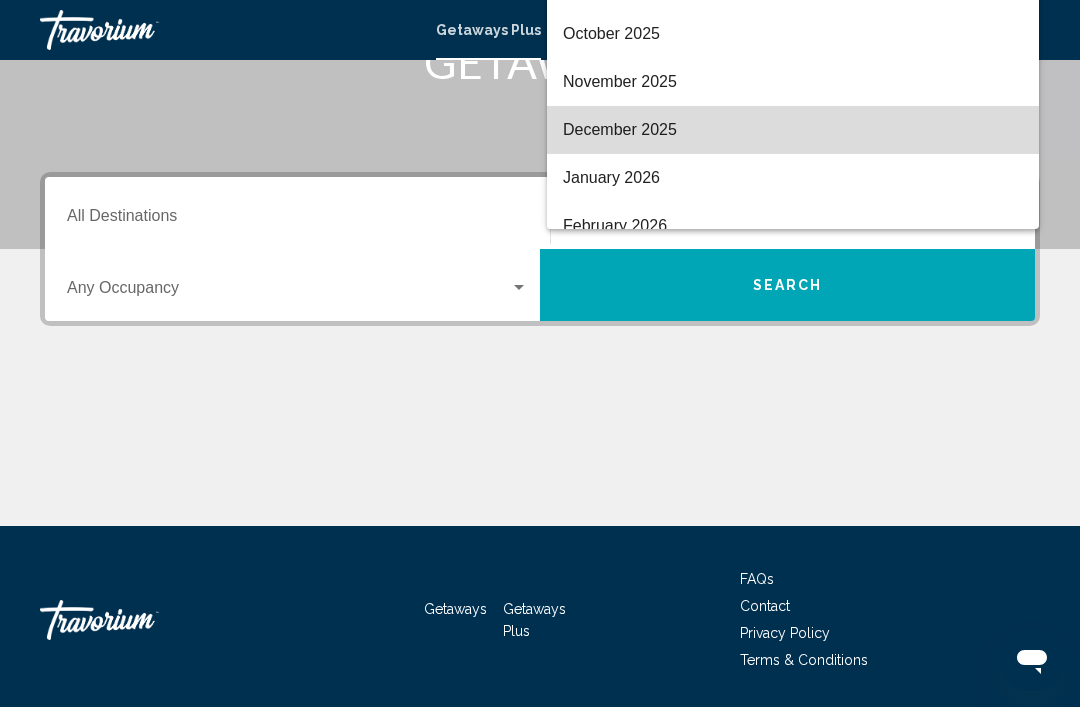 click on "December 2025" at bounding box center (793, 130) 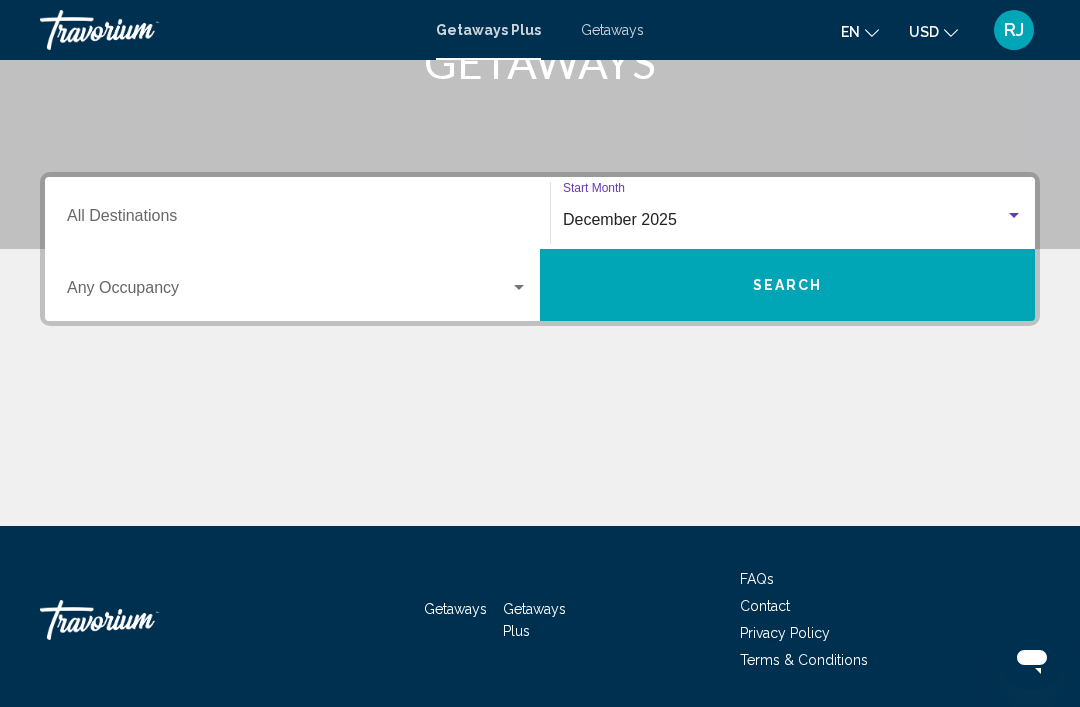 click at bounding box center (288, 292) 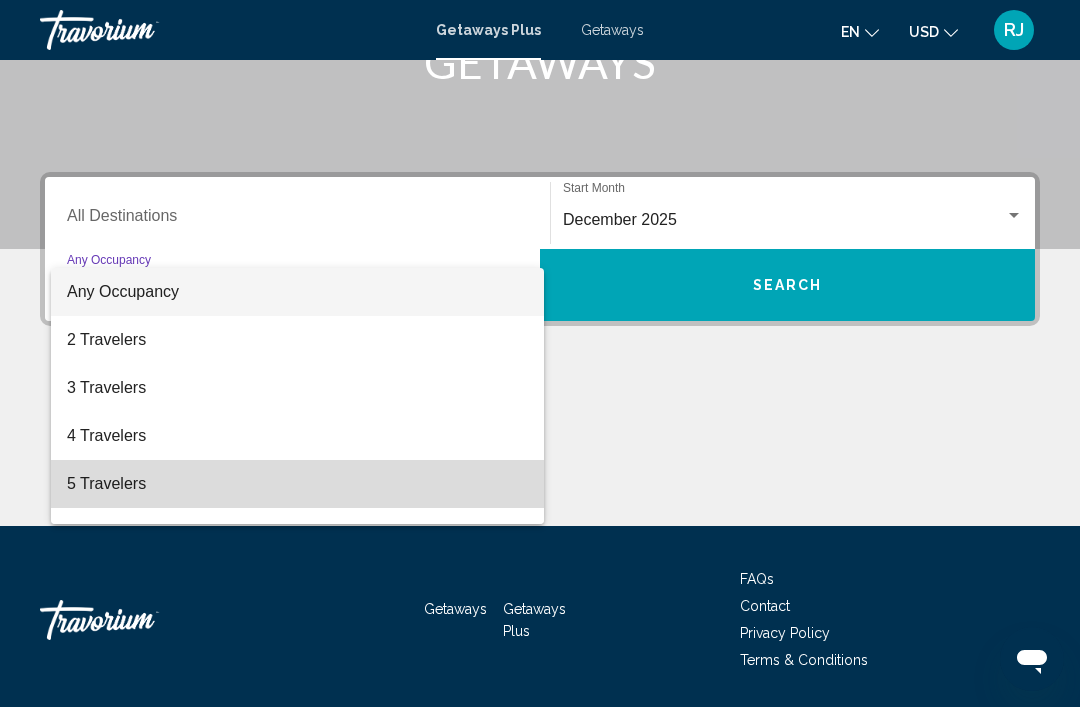 click on "5 Travelers" at bounding box center (297, 484) 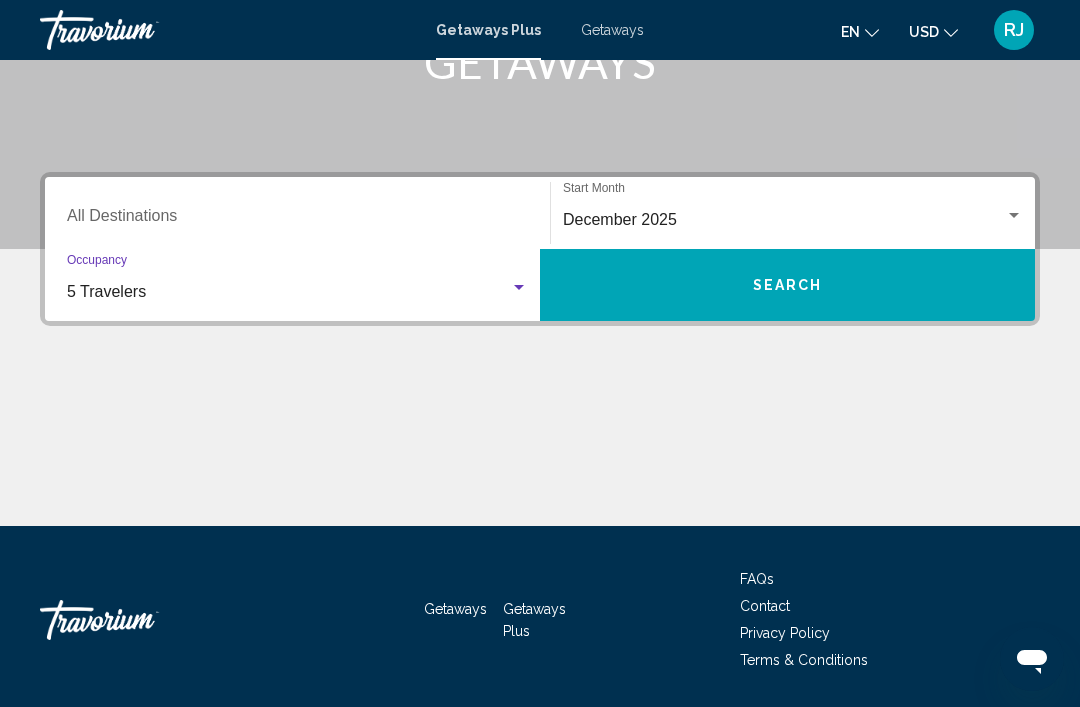 click on "Destination All Destinations" at bounding box center [297, 220] 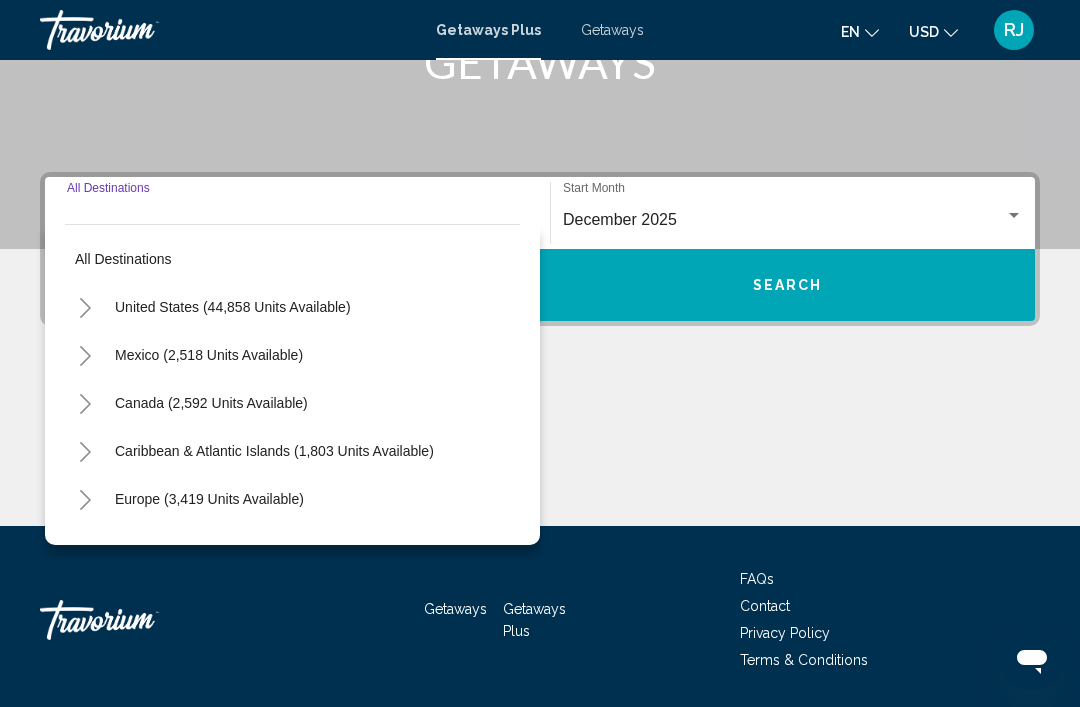 click on "United States (44,858 units available)" at bounding box center [209, 355] 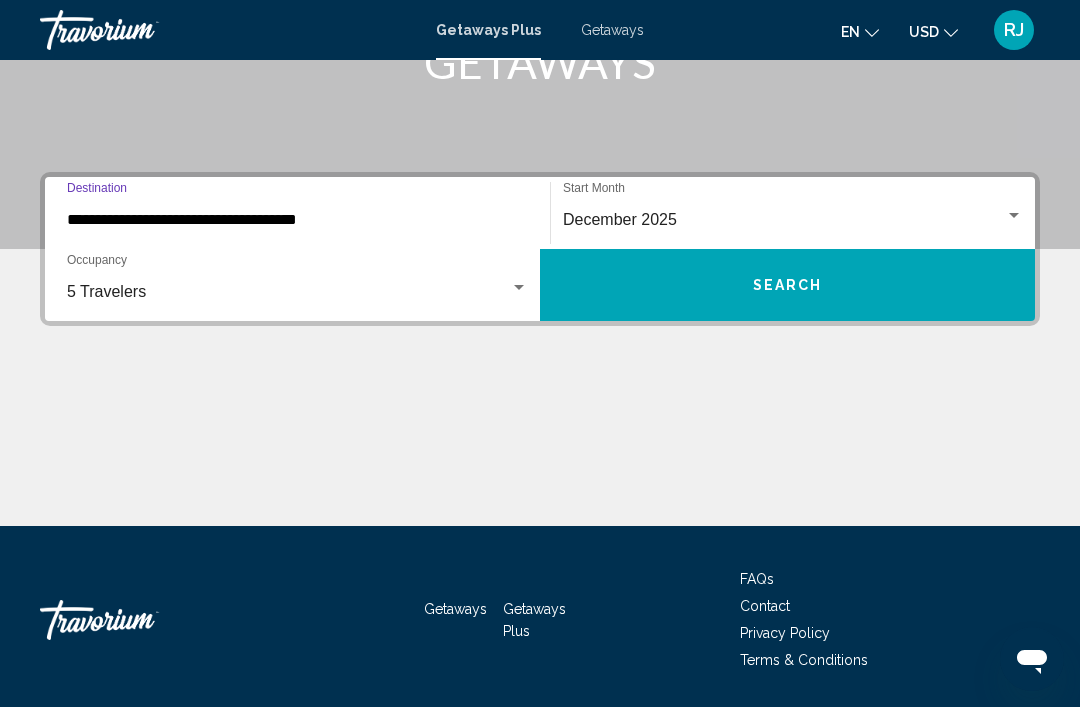 click on "**********" at bounding box center (297, 220) 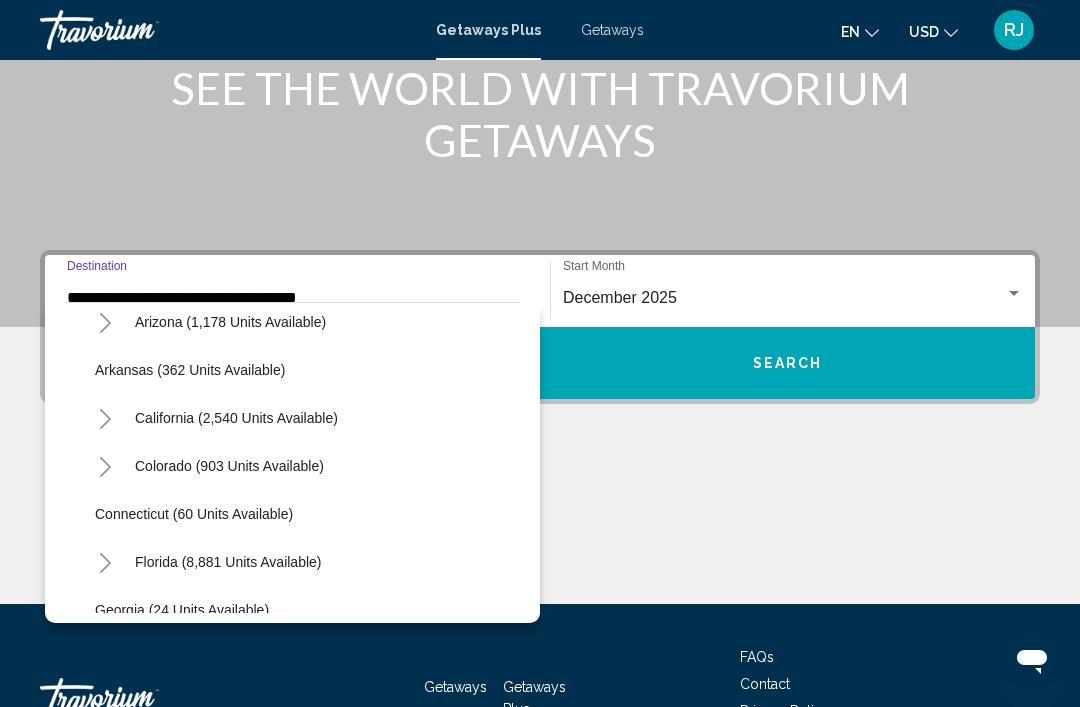 scroll, scrollTop: 109, scrollLeft: 0, axis: vertical 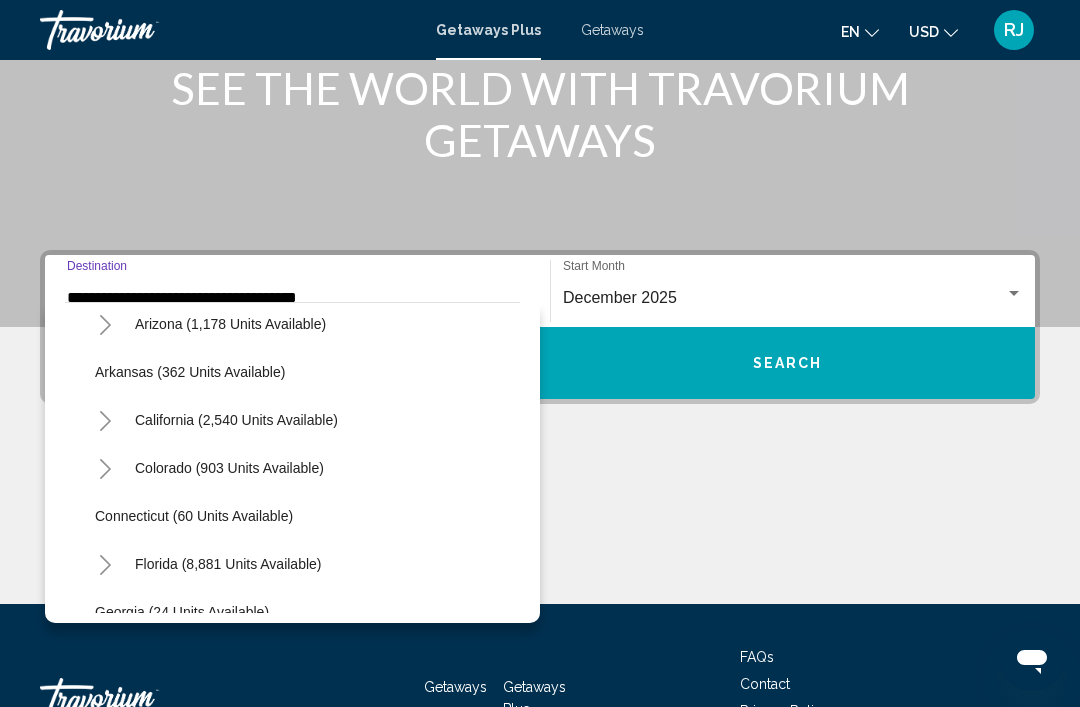 click on "California (2,540 units available)" 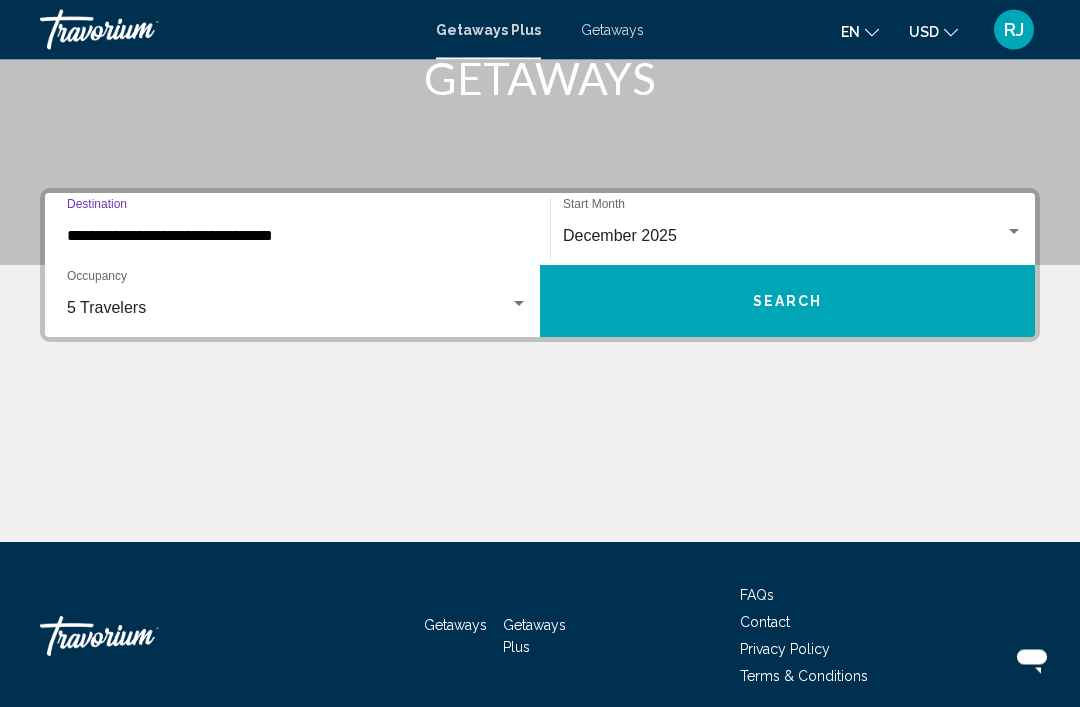 scroll, scrollTop: 351, scrollLeft: 0, axis: vertical 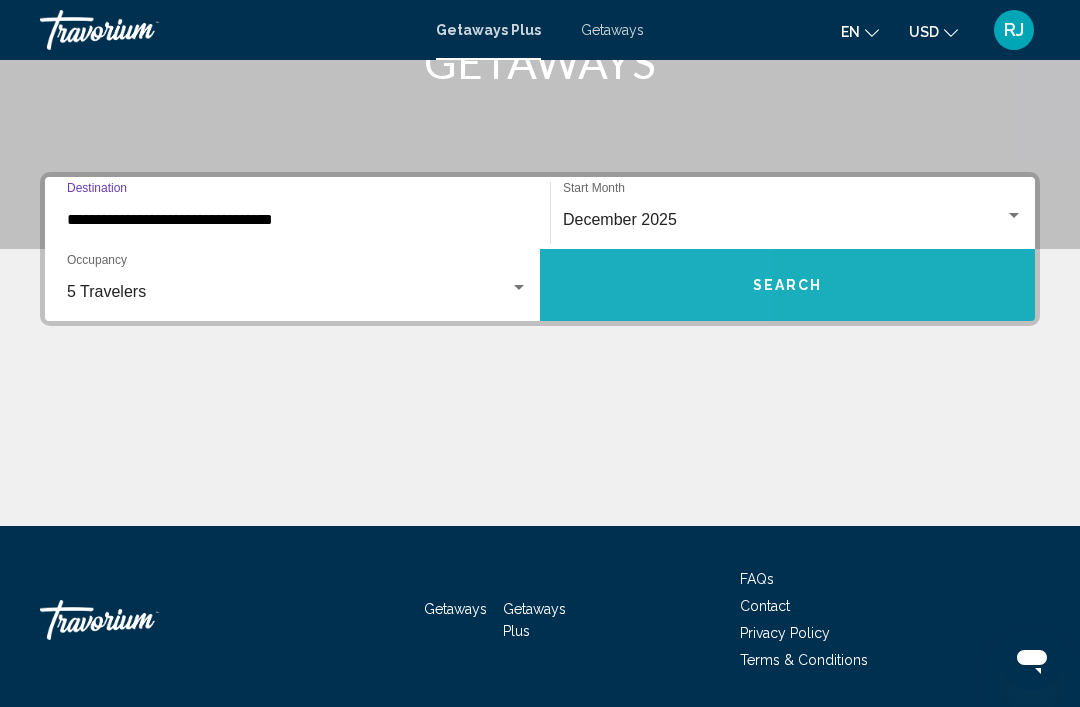 click on "Search" at bounding box center [787, 285] 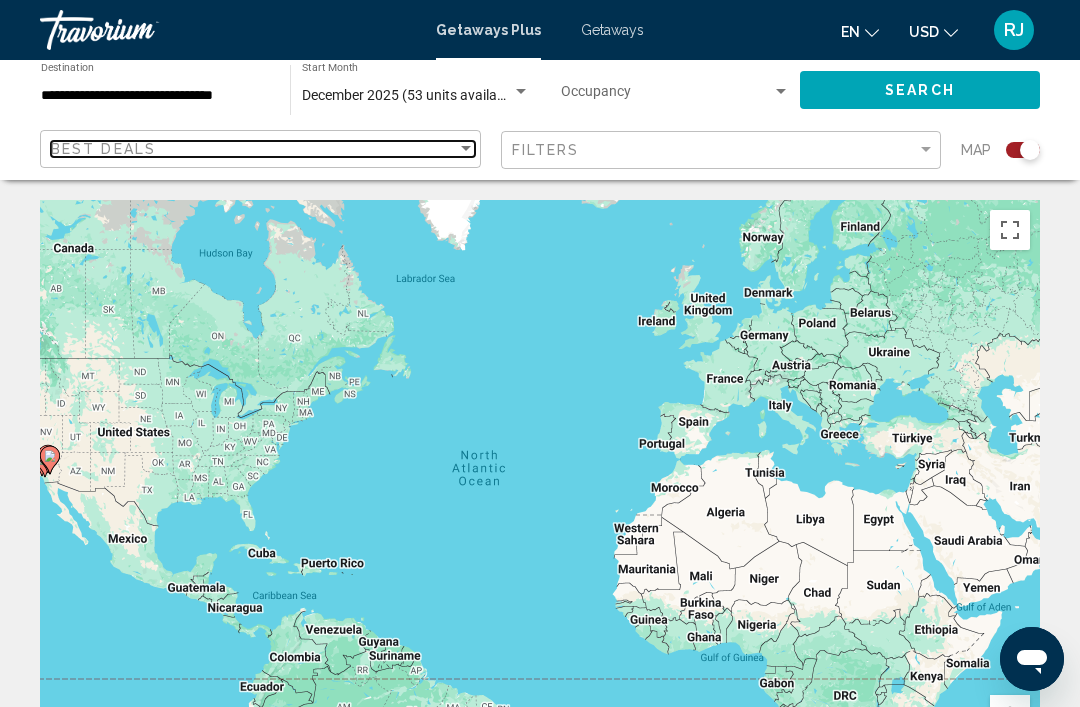 click at bounding box center [466, 149] 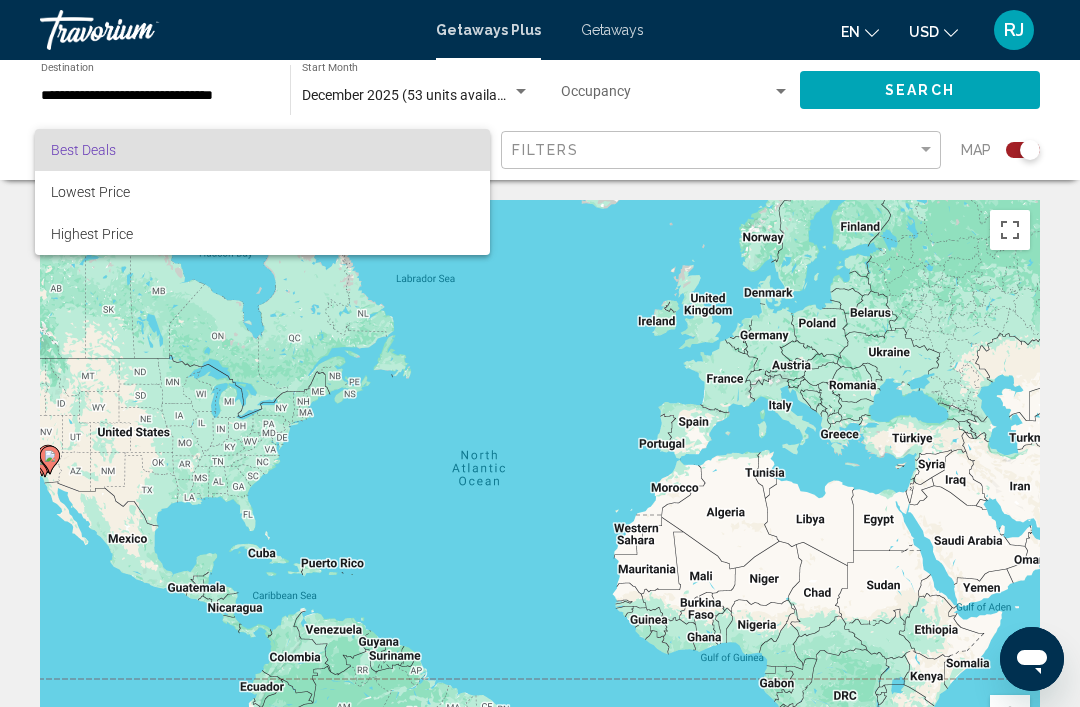 click at bounding box center (540, 353) 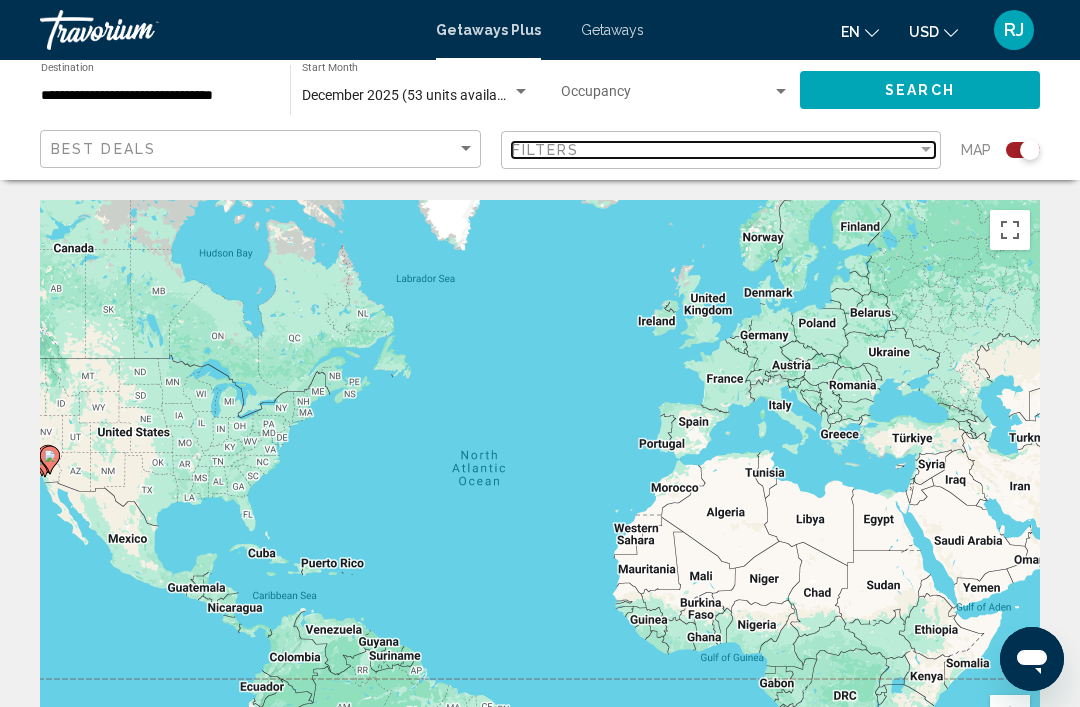 click on "Filters" at bounding box center (715, 150) 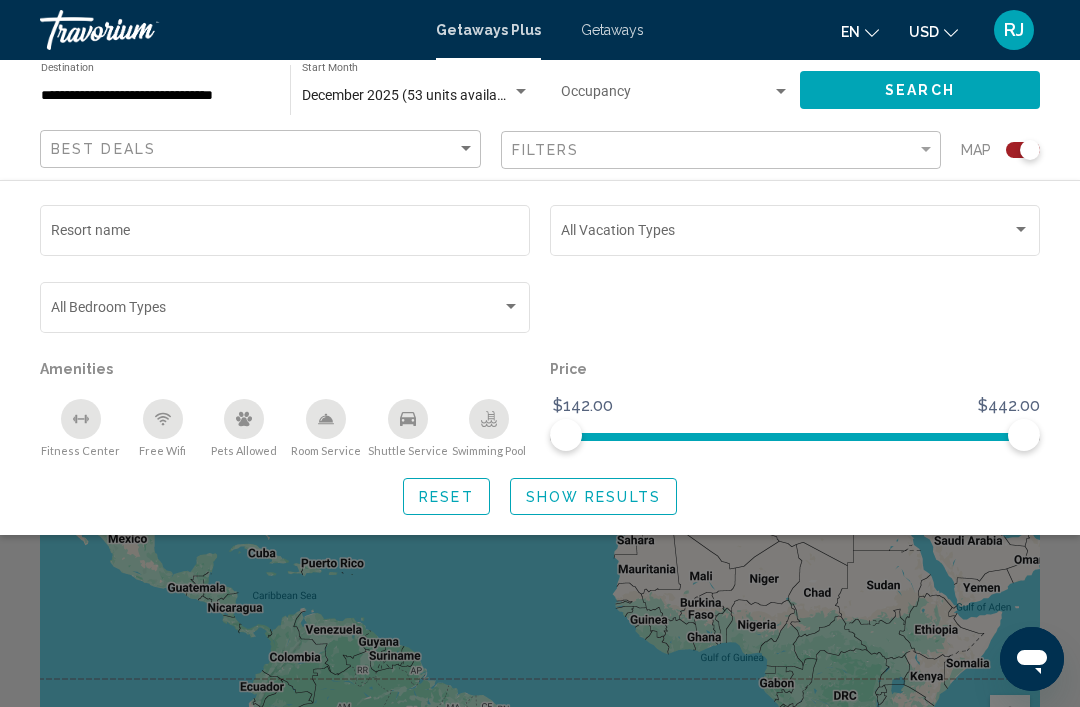 click at bounding box center [511, 307] 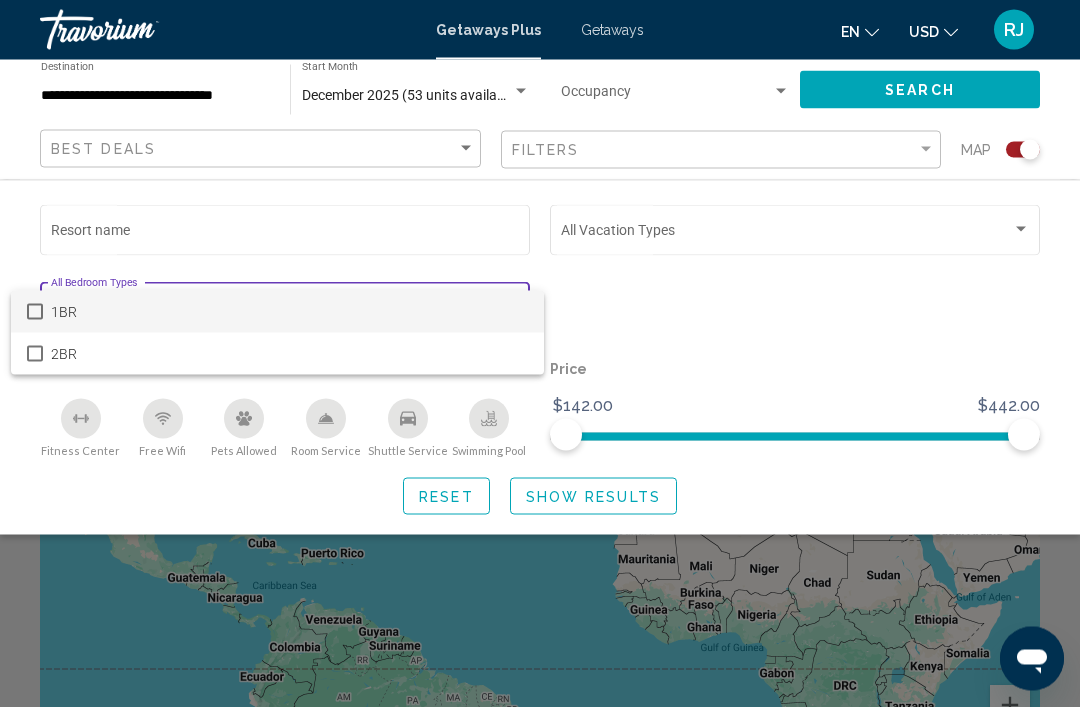 scroll, scrollTop: 8, scrollLeft: 0, axis: vertical 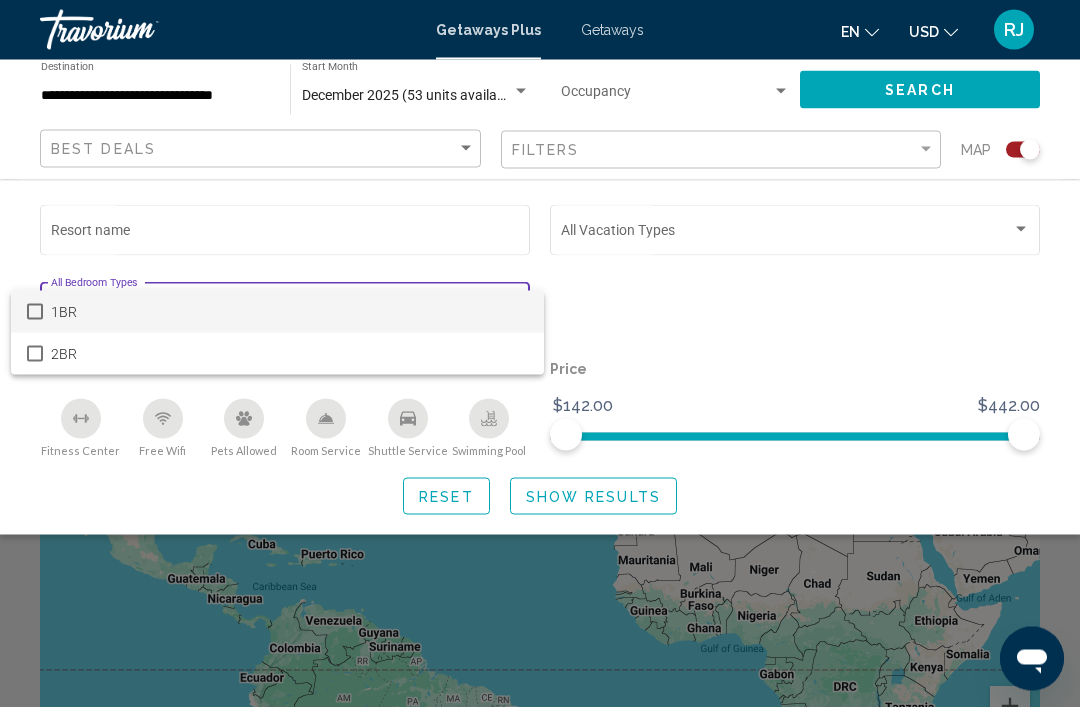 click at bounding box center [540, 353] 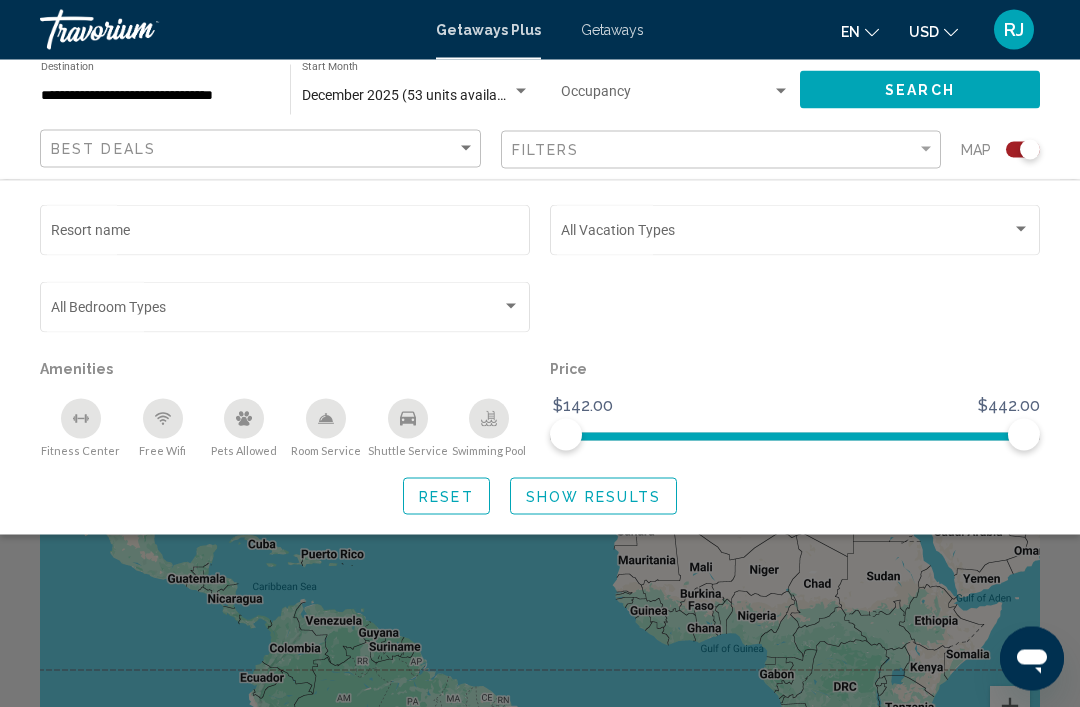 scroll, scrollTop: 9, scrollLeft: 0, axis: vertical 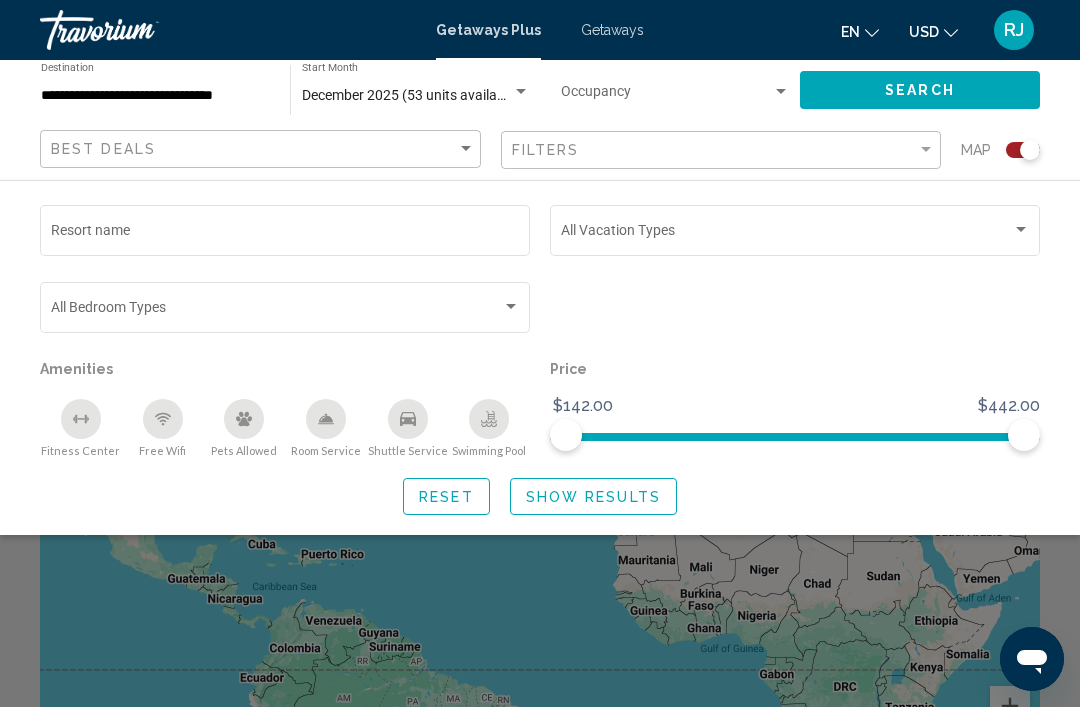 click at bounding box center [1021, 230] 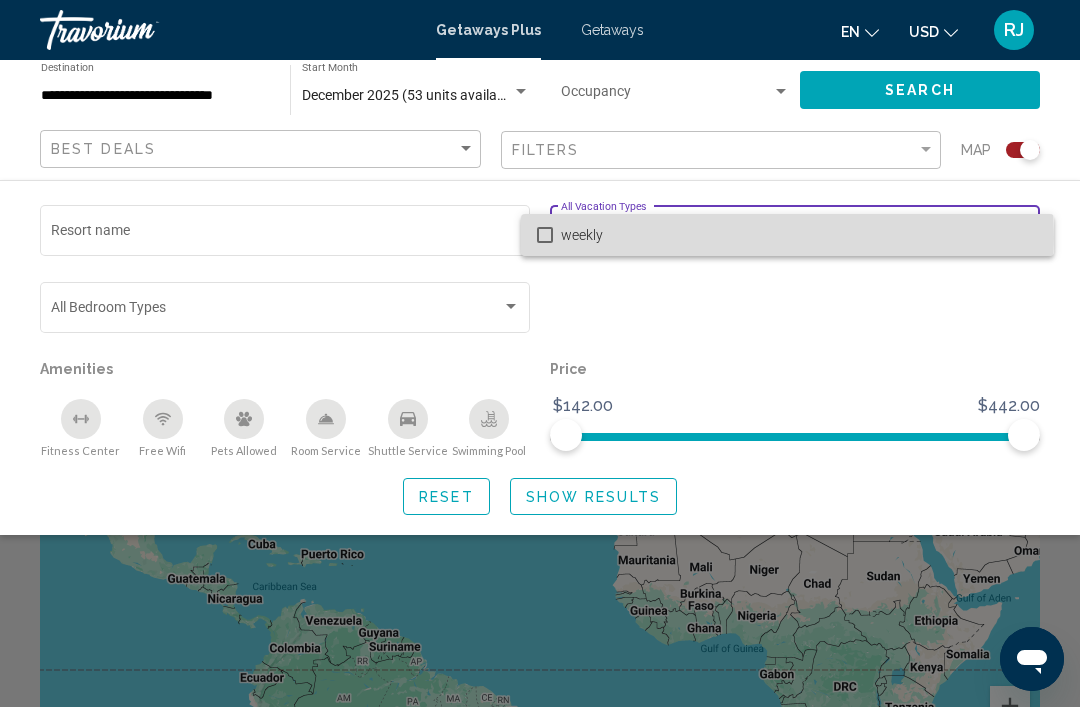 click at bounding box center [545, 235] 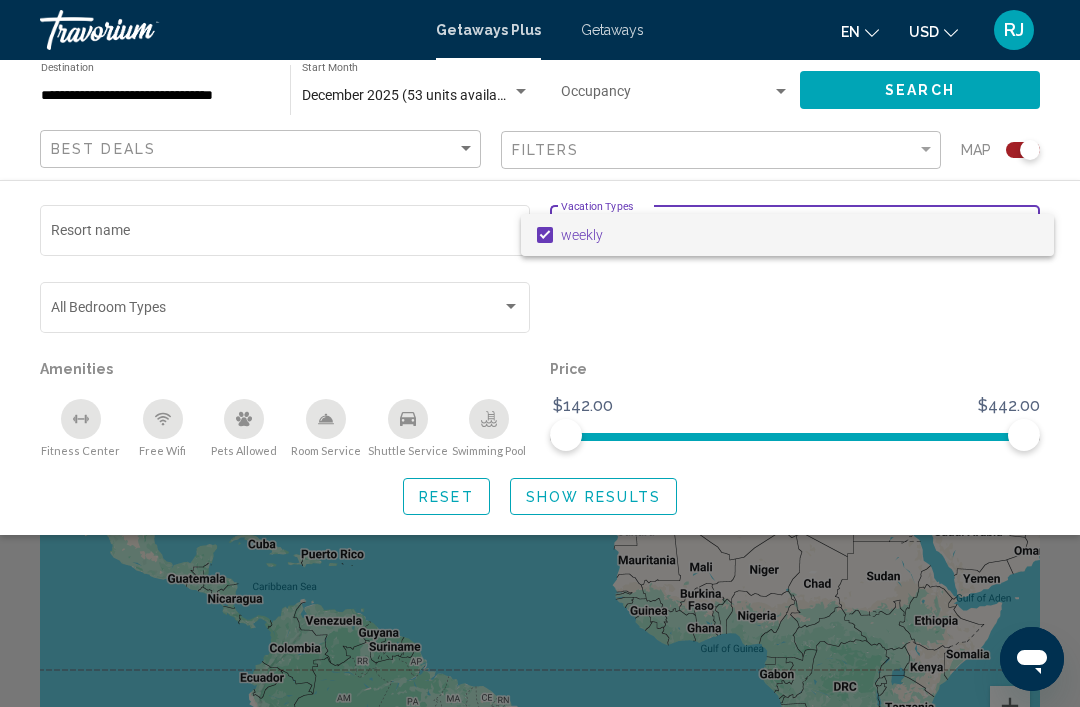 click at bounding box center (540, 353) 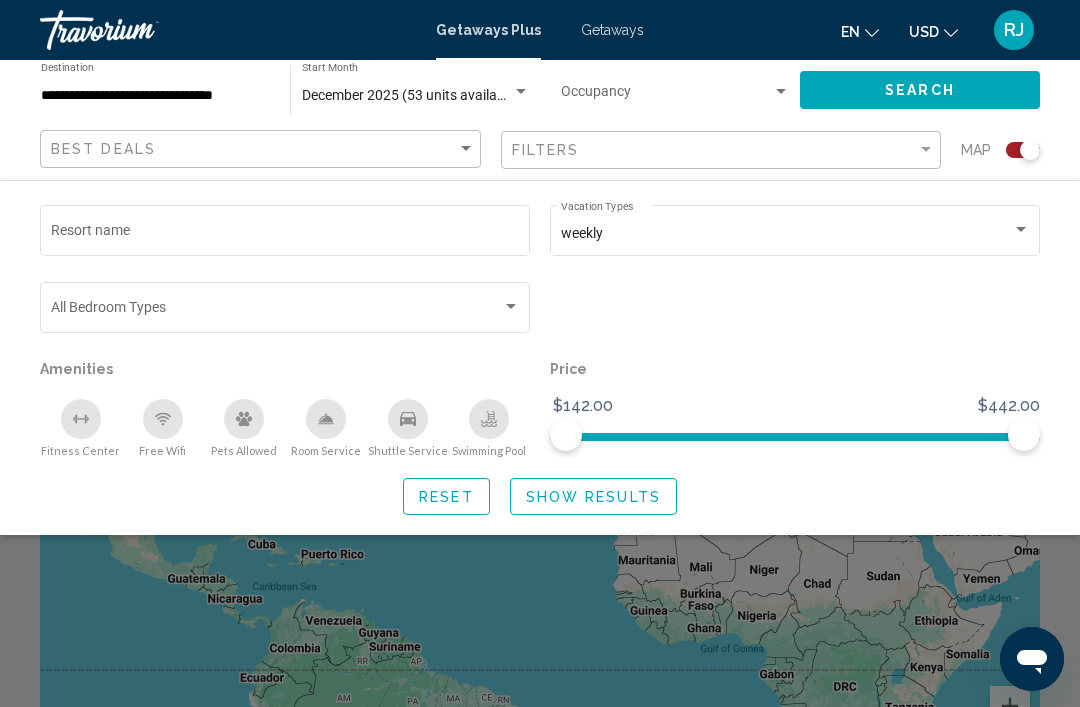 click on "Show Results" 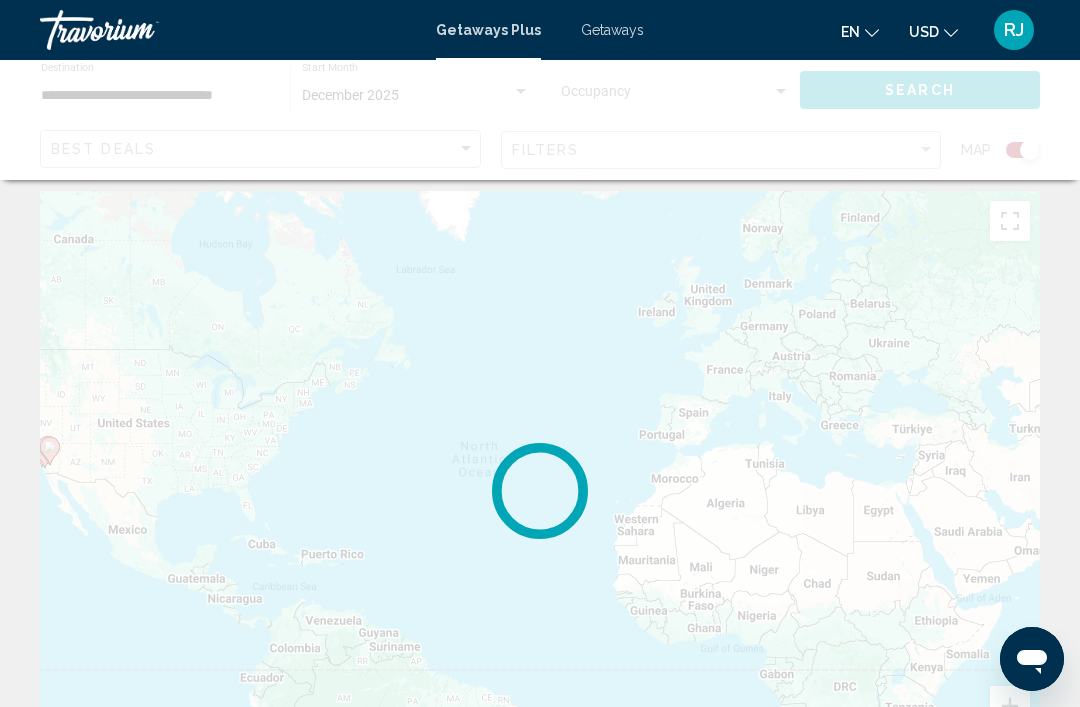scroll, scrollTop: 0, scrollLeft: 0, axis: both 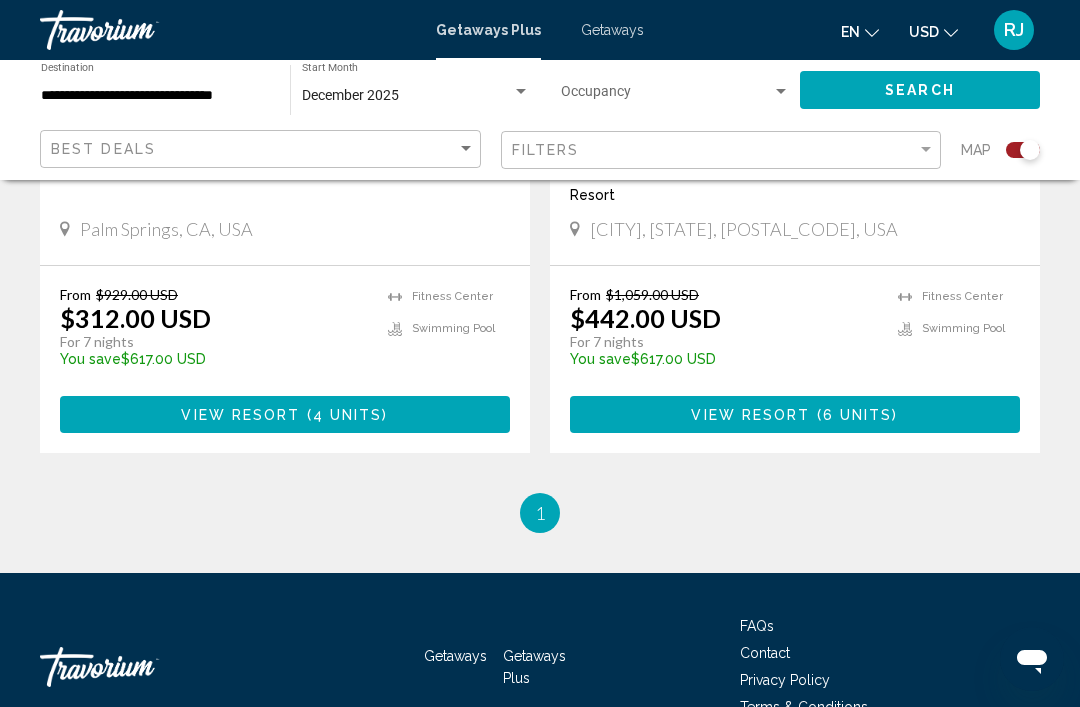 click on "Map" 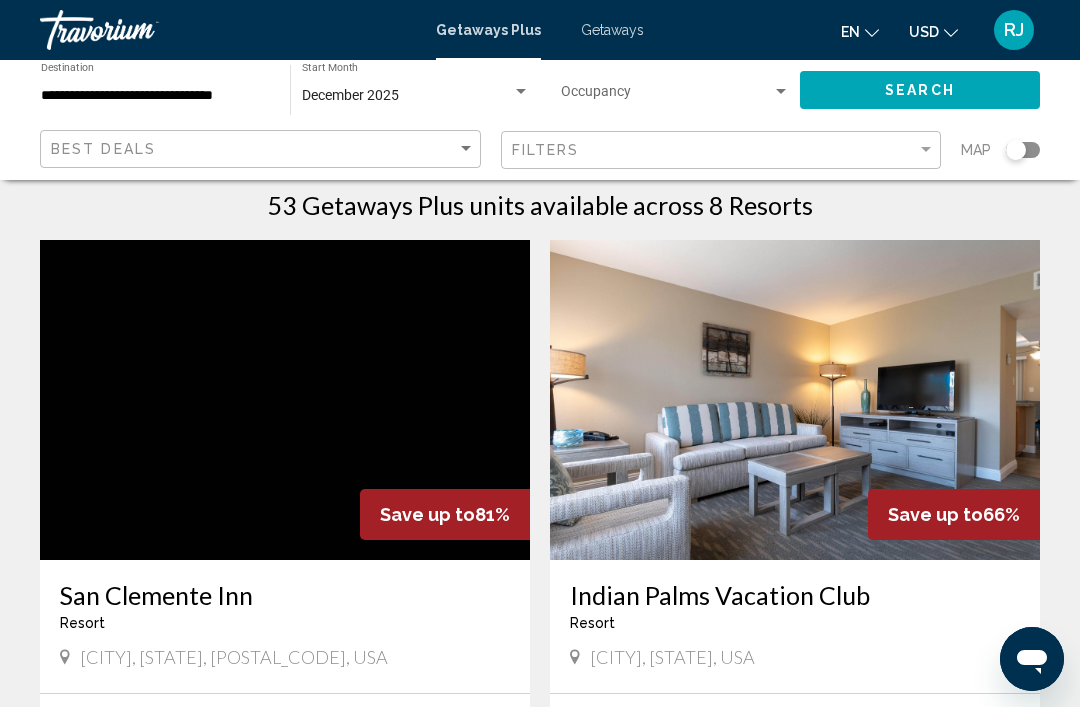 scroll, scrollTop: 0, scrollLeft: 0, axis: both 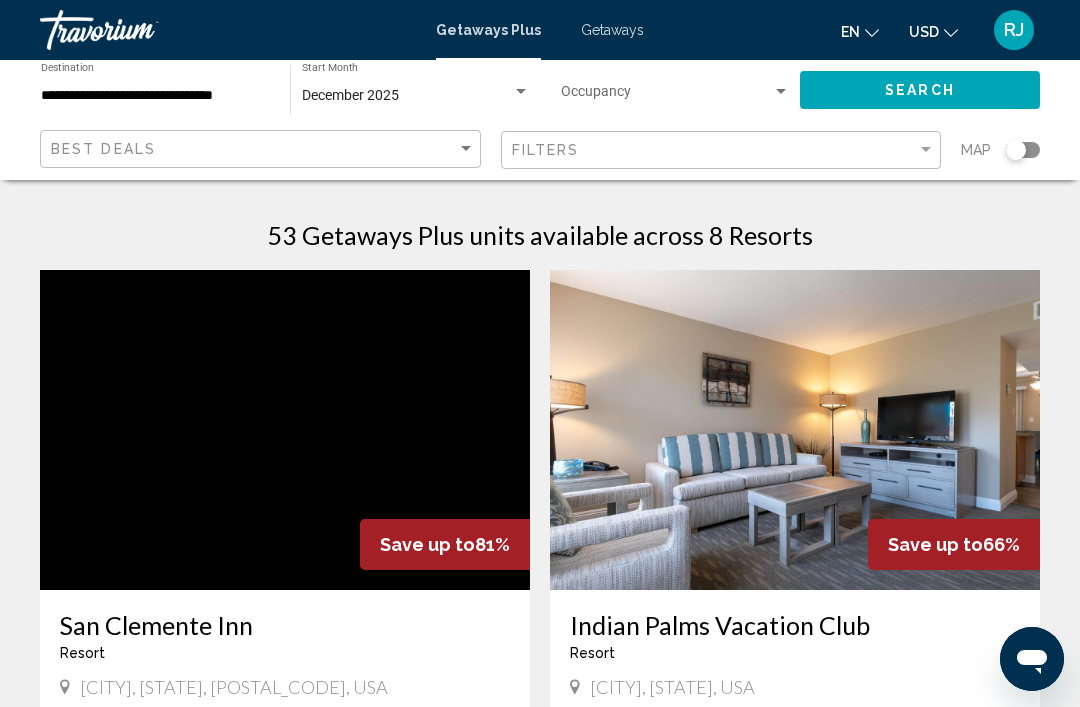 click 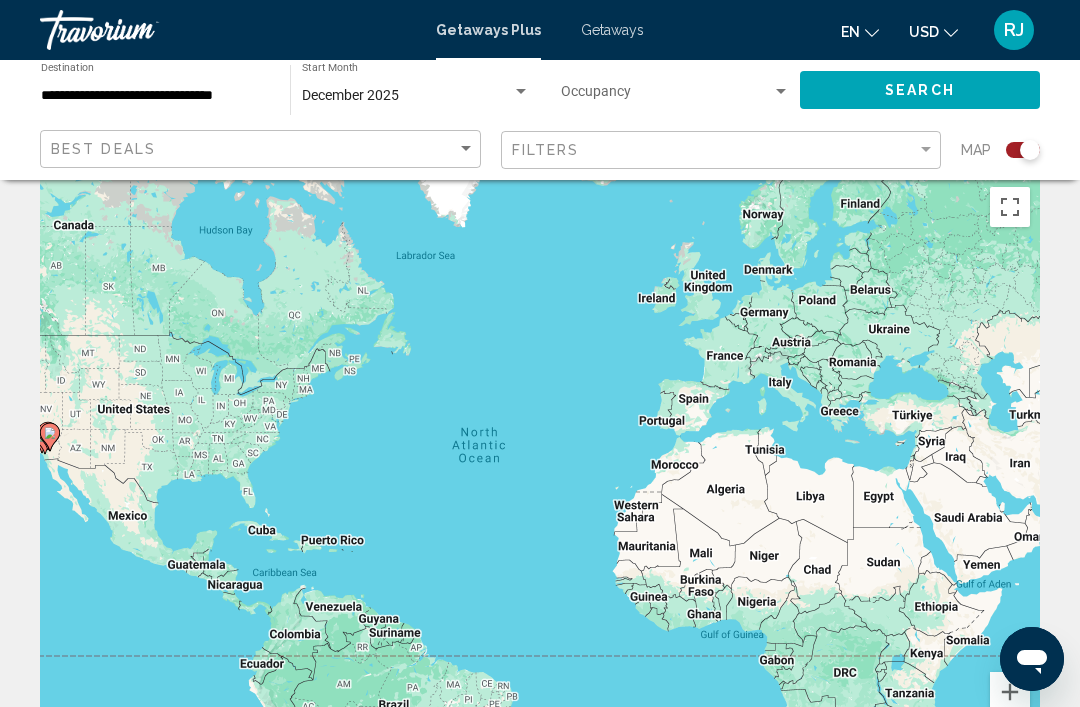 scroll, scrollTop: 0, scrollLeft: 0, axis: both 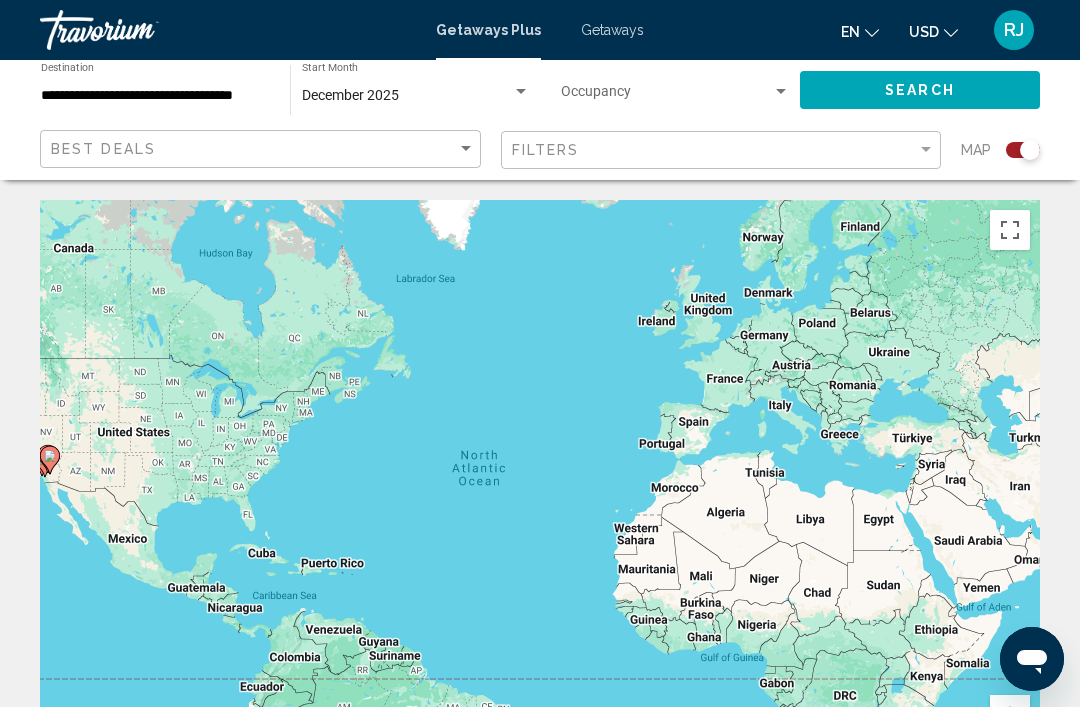 click 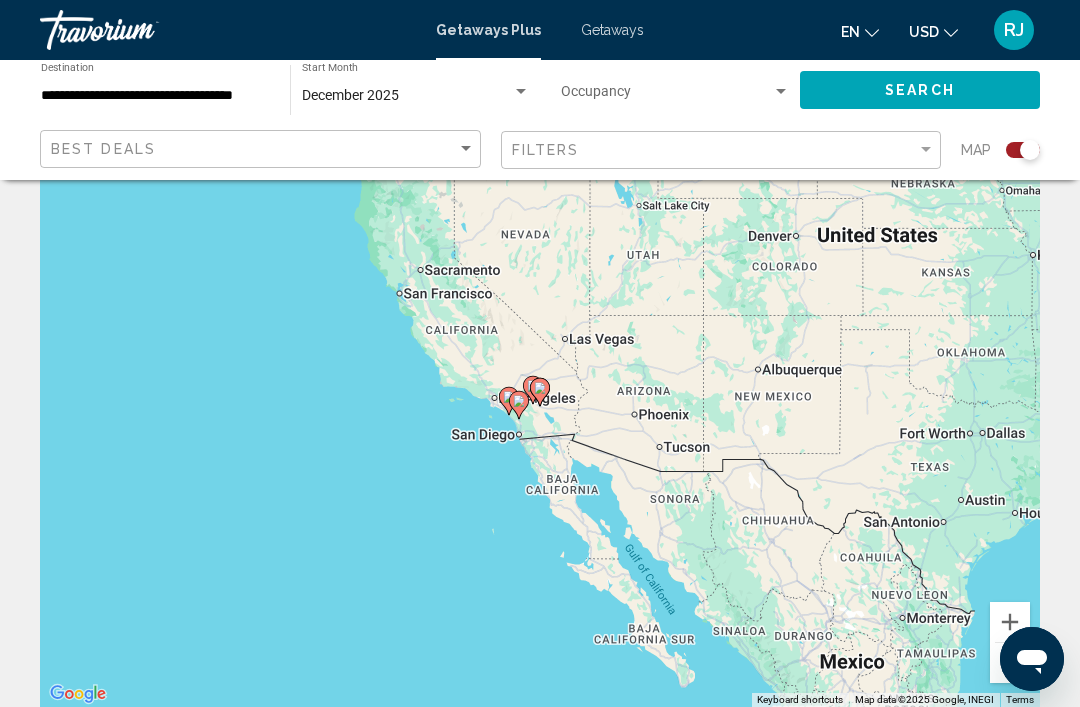 click on "To navigate, press the arrow keys. To activate drag with keyboard, press Alt + Enter. Once in keyboard drag state, use the arrow keys to move the marker. To complete the drag, press the Enter key. To cancel, press Escape." at bounding box center (540, 407) 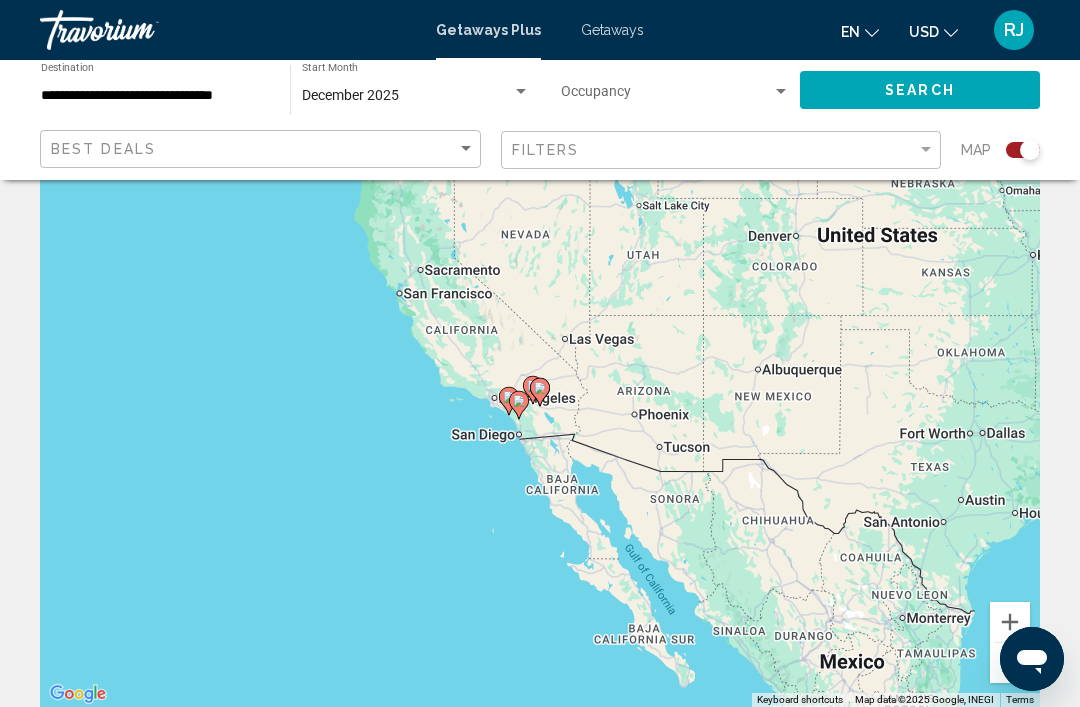 click at bounding box center (533, 390) 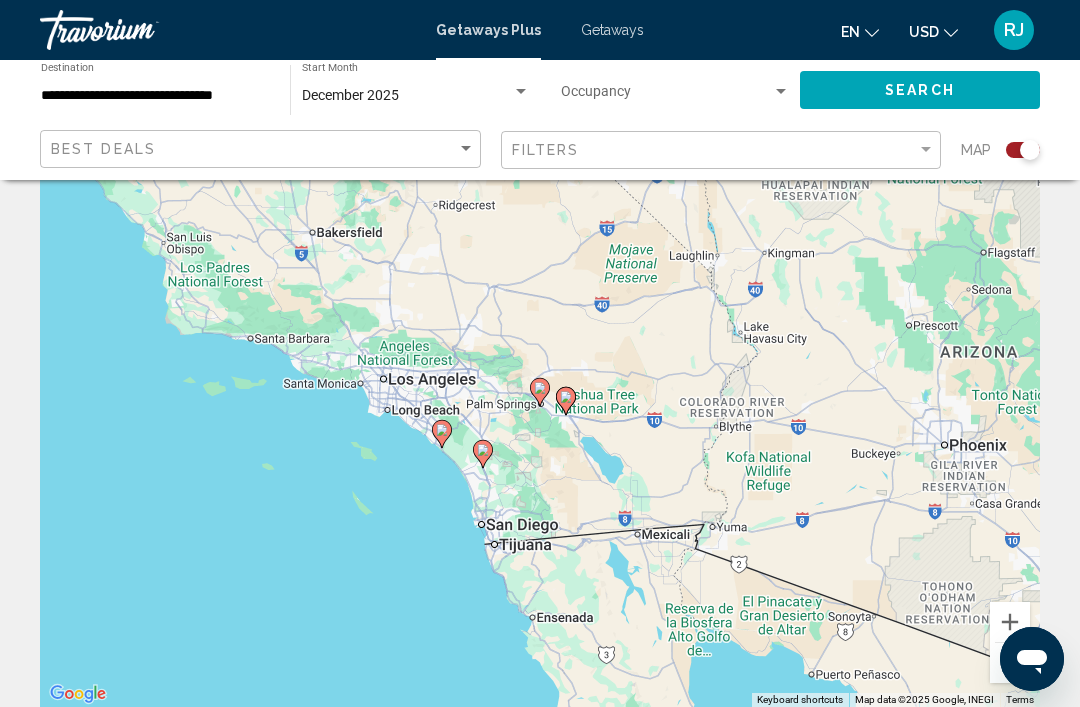 click on "To navigate, press the arrow keys.  To activate drag with keyboard, press Alt + Enter. Once in keyboard drag state, use the arrow keys to move the marker. To complete the drag, press the Enter key. To cancel, press Escape." at bounding box center (540, 407) 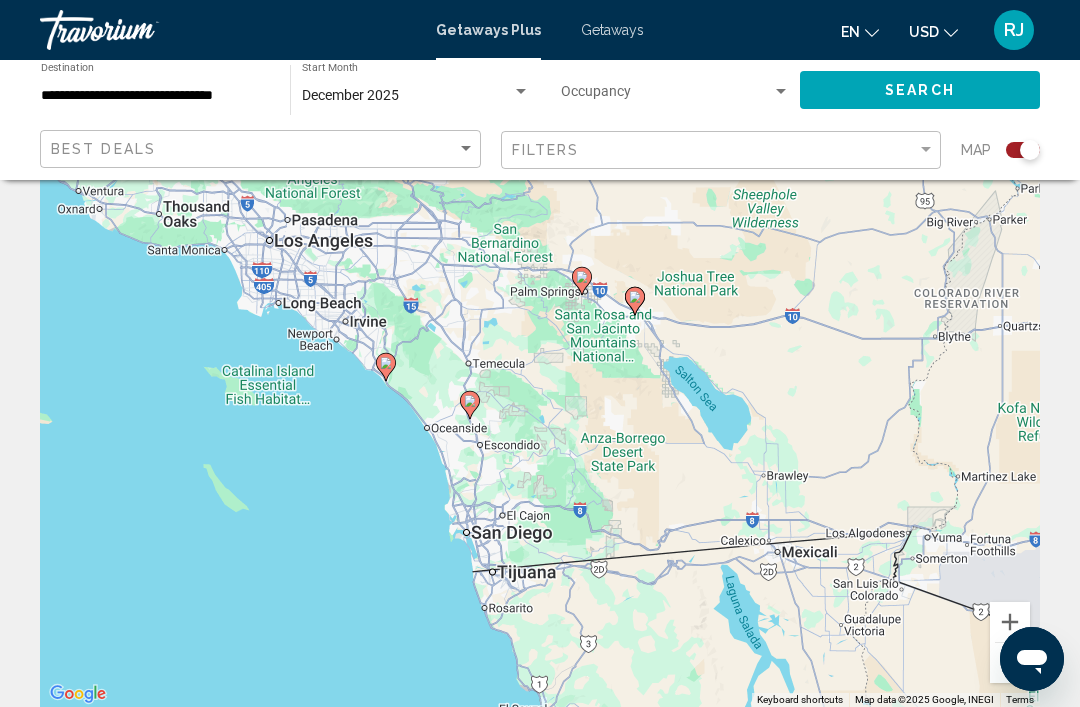 click on "To activate drag with keyboard, press Alt + Enter. Once in keyboard drag state, use the arrow keys to move the marker. To complete the drag, press the Enter key. To cancel, press Escape." at bounding box center [540, 407] 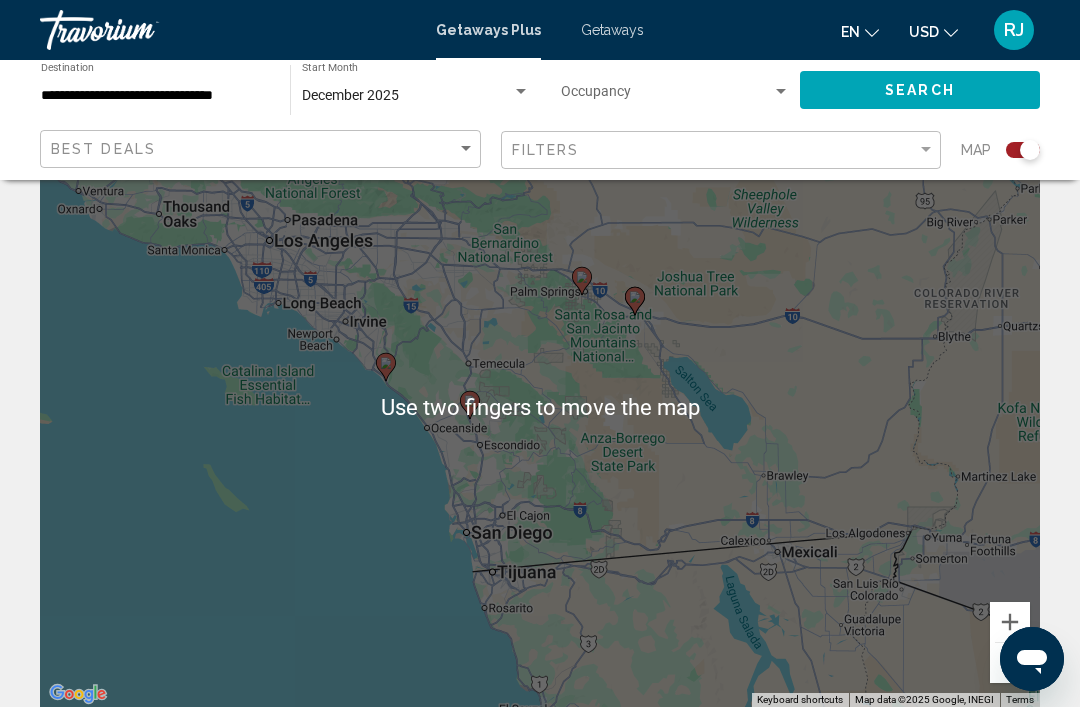 scroll, scrollTop: 0, scrollLeft: 0, axis: both 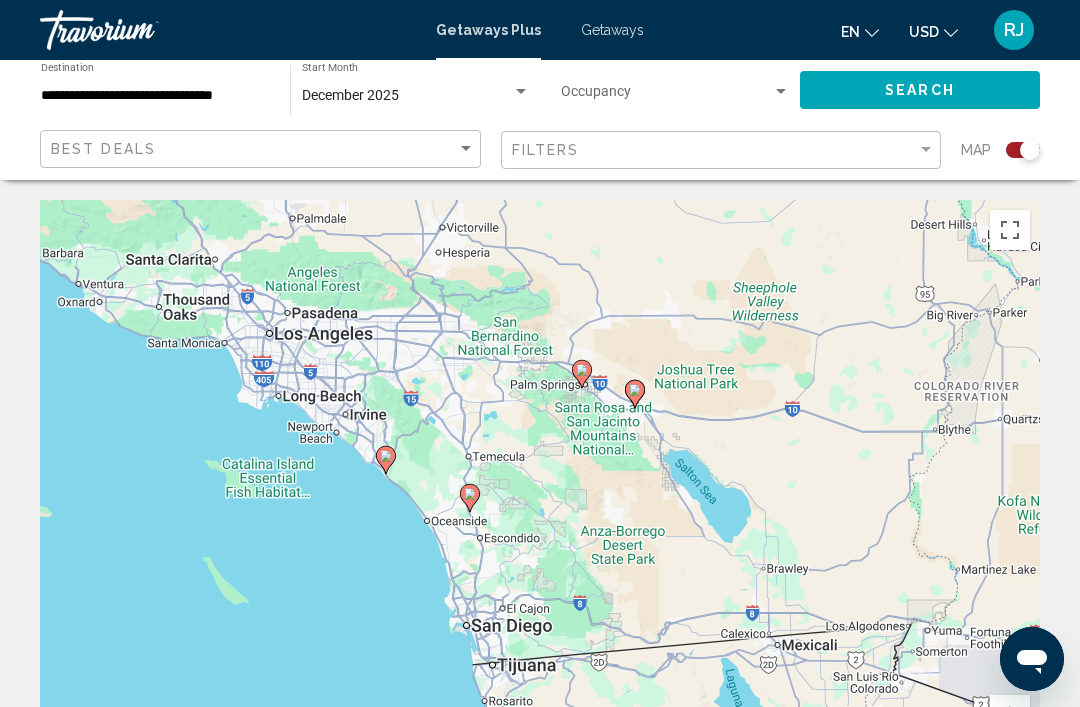 click on "**********" at bounding box center (155, 96) 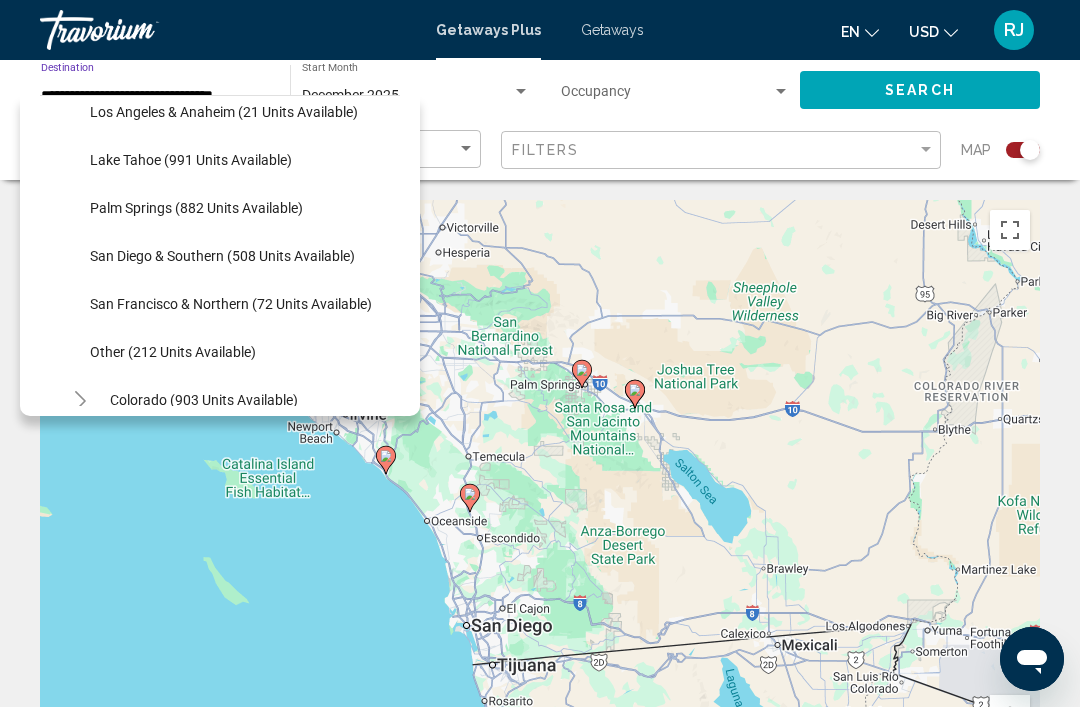 scroll, scrollTop: 260, scrollLeft: 0, axis: vertical 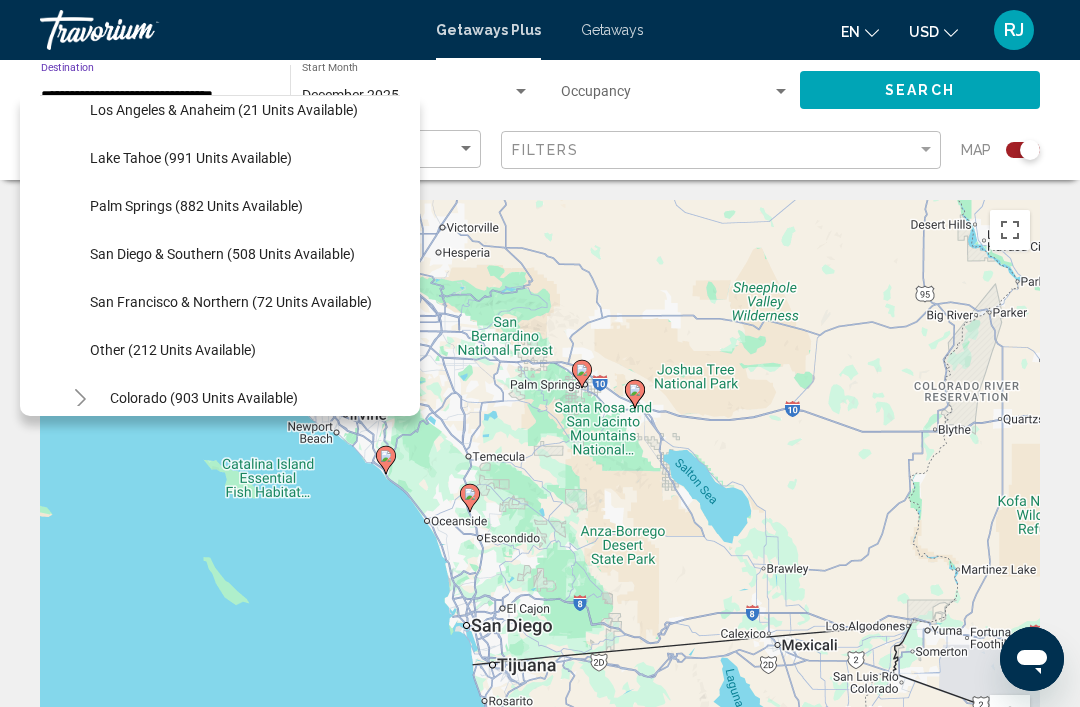 click on "San Diego & Southern (508 units available)" 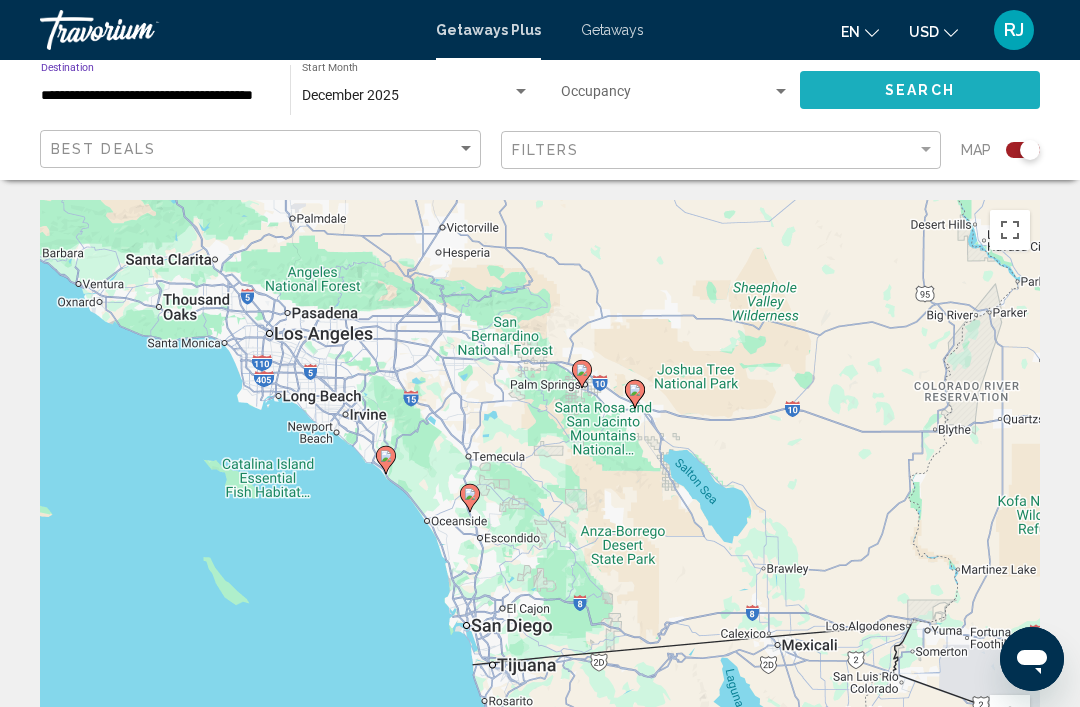 click on "Search" 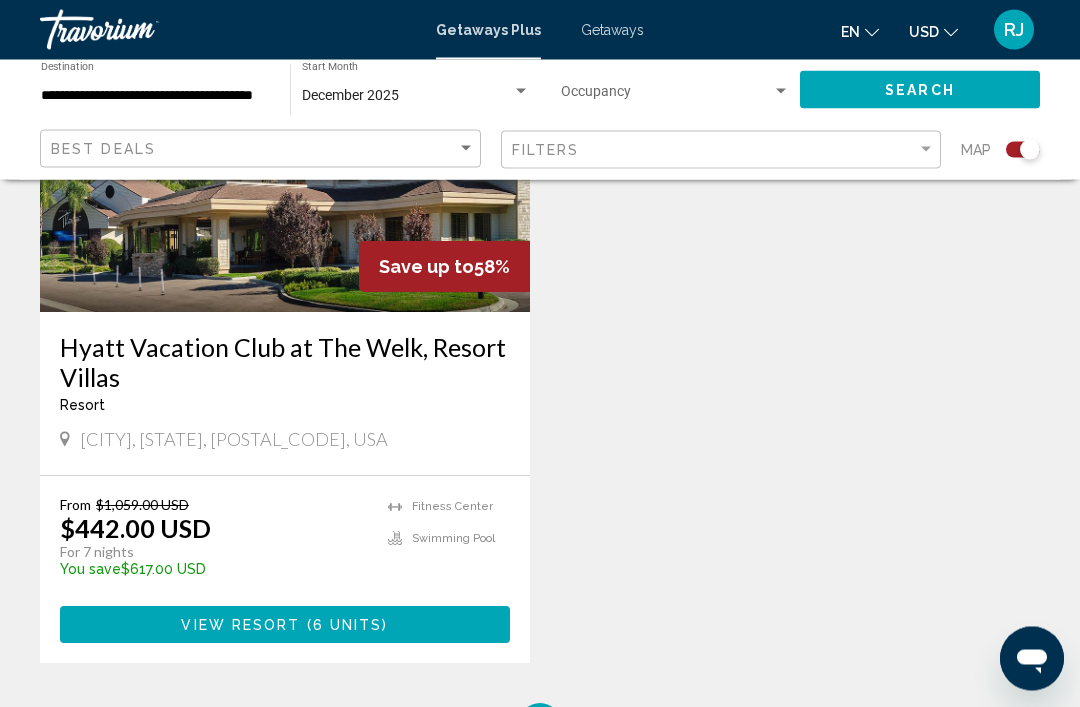 scroll, scrollTop: 898, scrollLeft: 0, axis: vertical 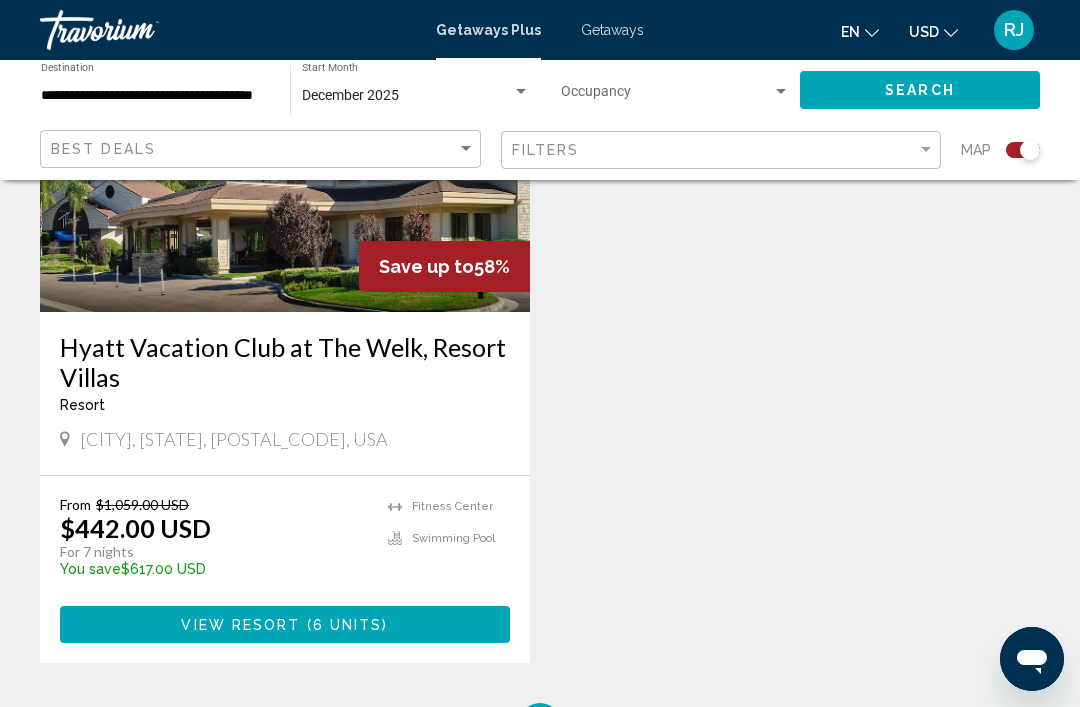 click on "( 6 units )" at bounding box center [345, 625] 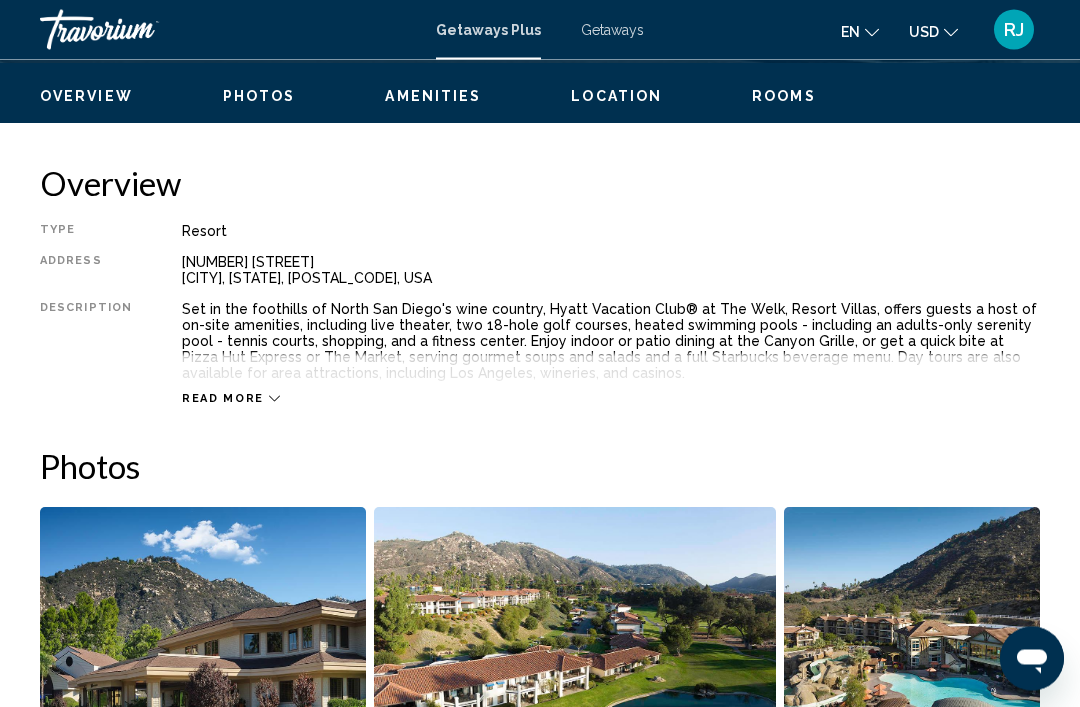 scroll, scrollTop: 947, scrollLeft: 0, axis: vertical 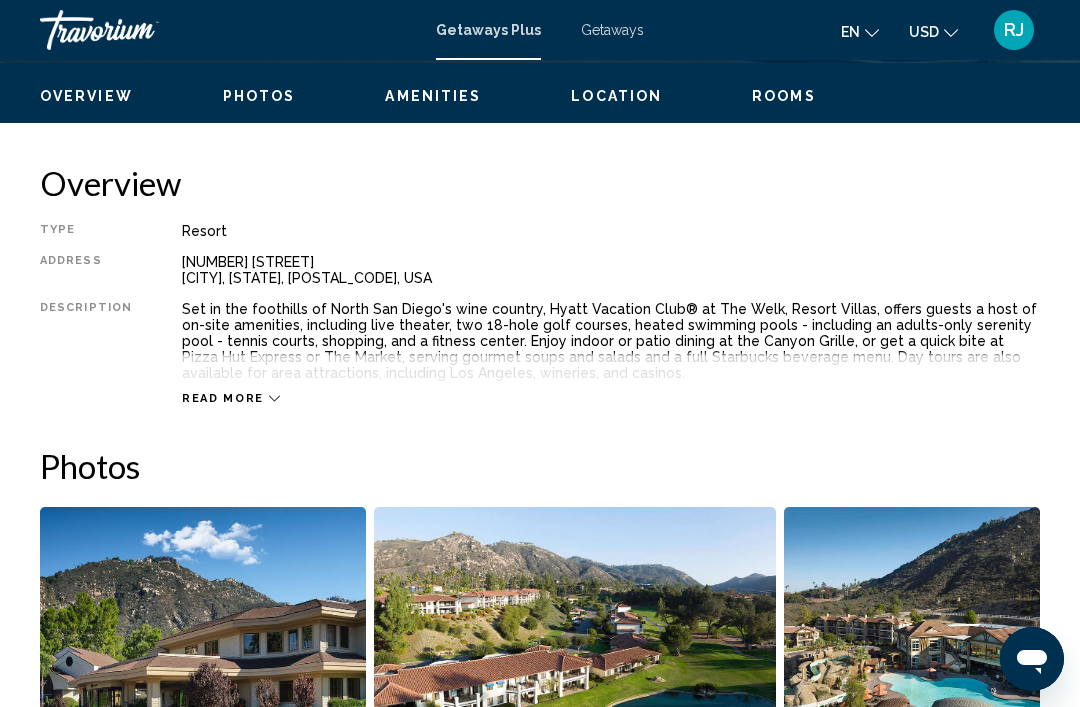 click on "Read more" at bounding box center [223, 398] 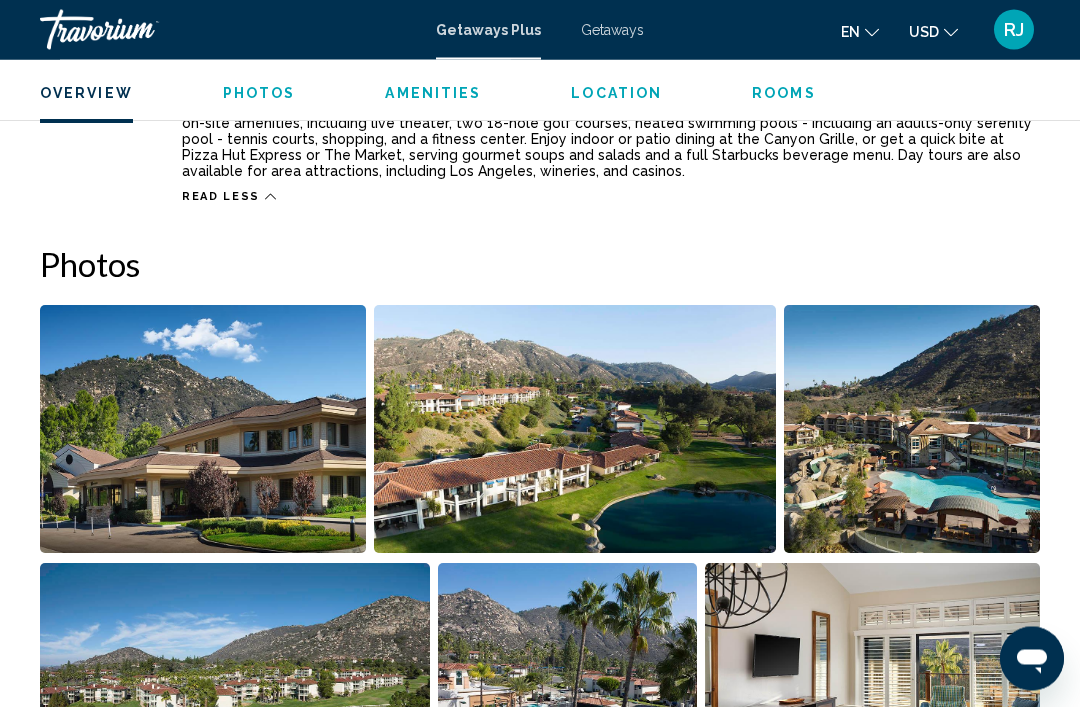 scroll, scrollTop: 1190, scrollLeft: 0, axis: vertical 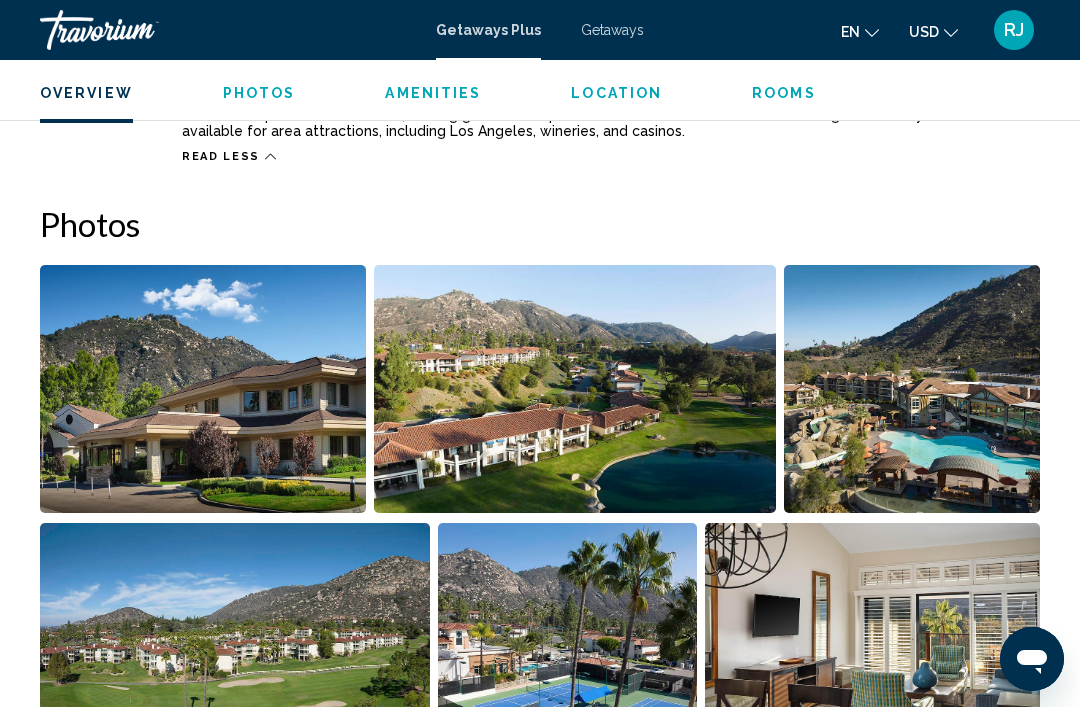 click at bounding box center [203, 389] 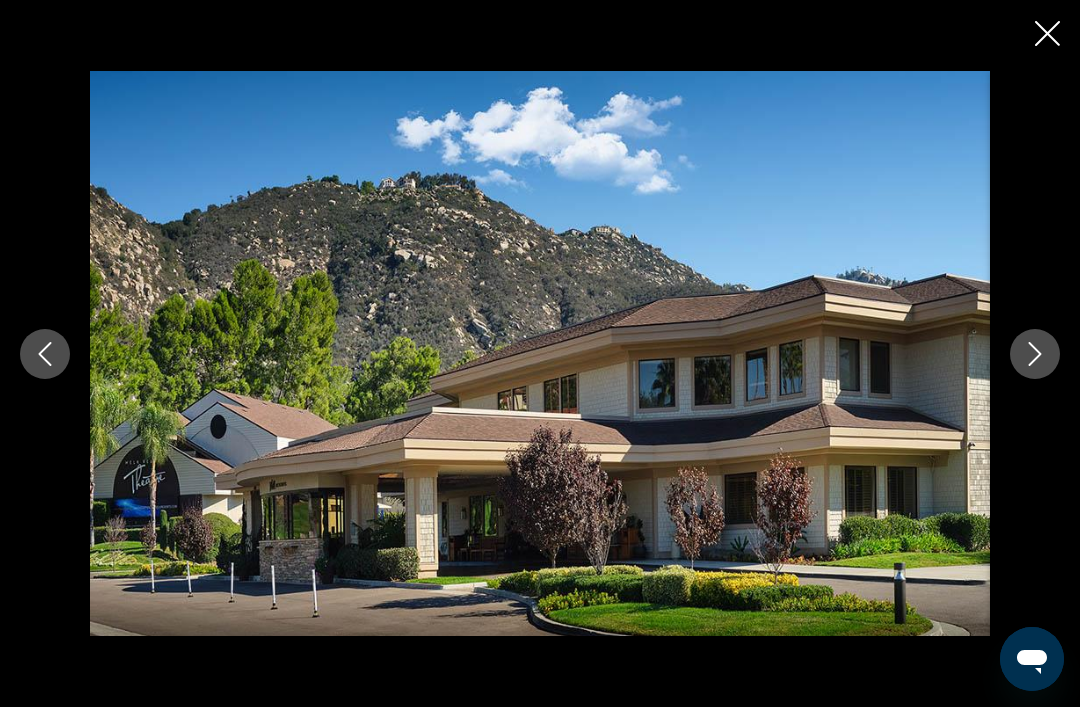 click 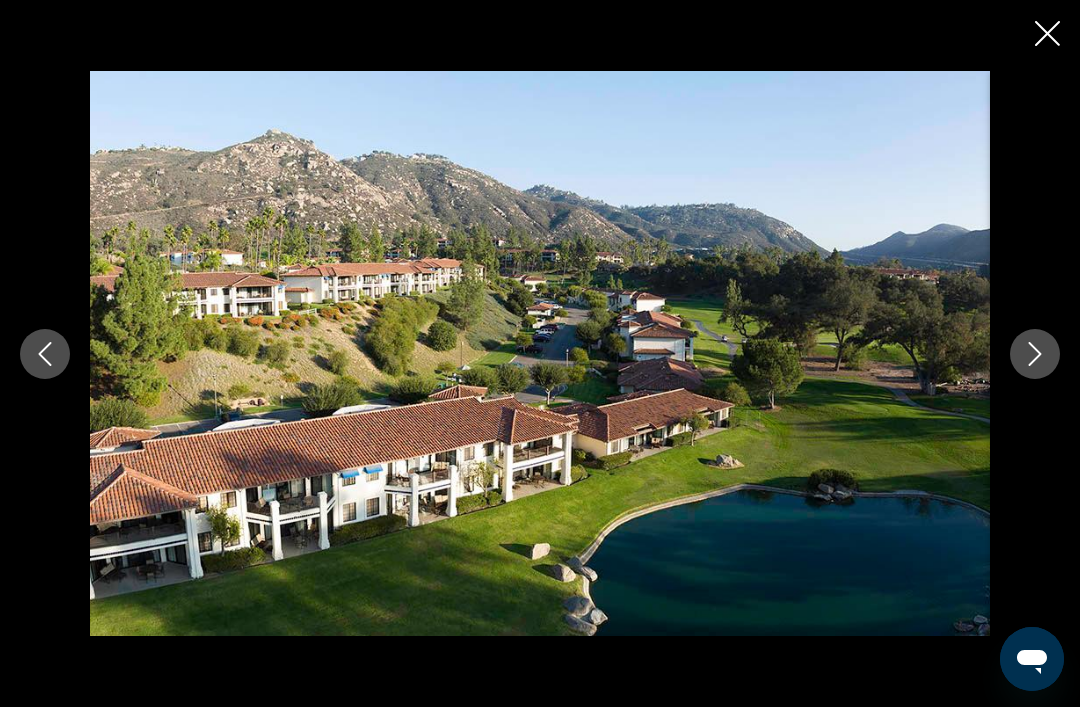 click 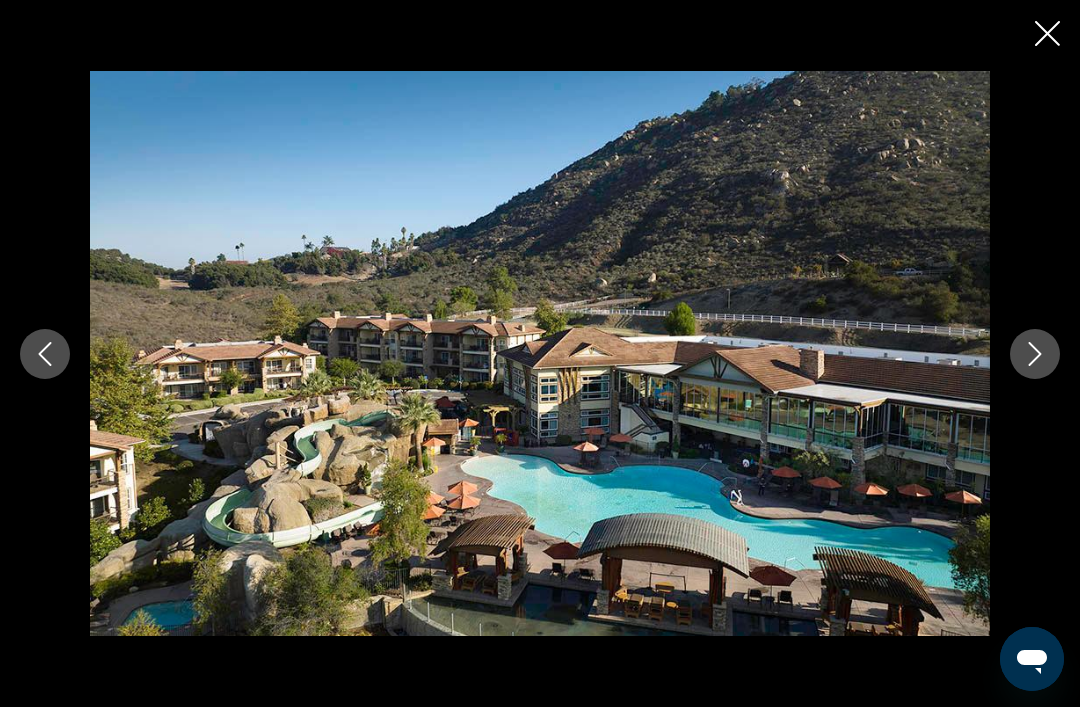 click 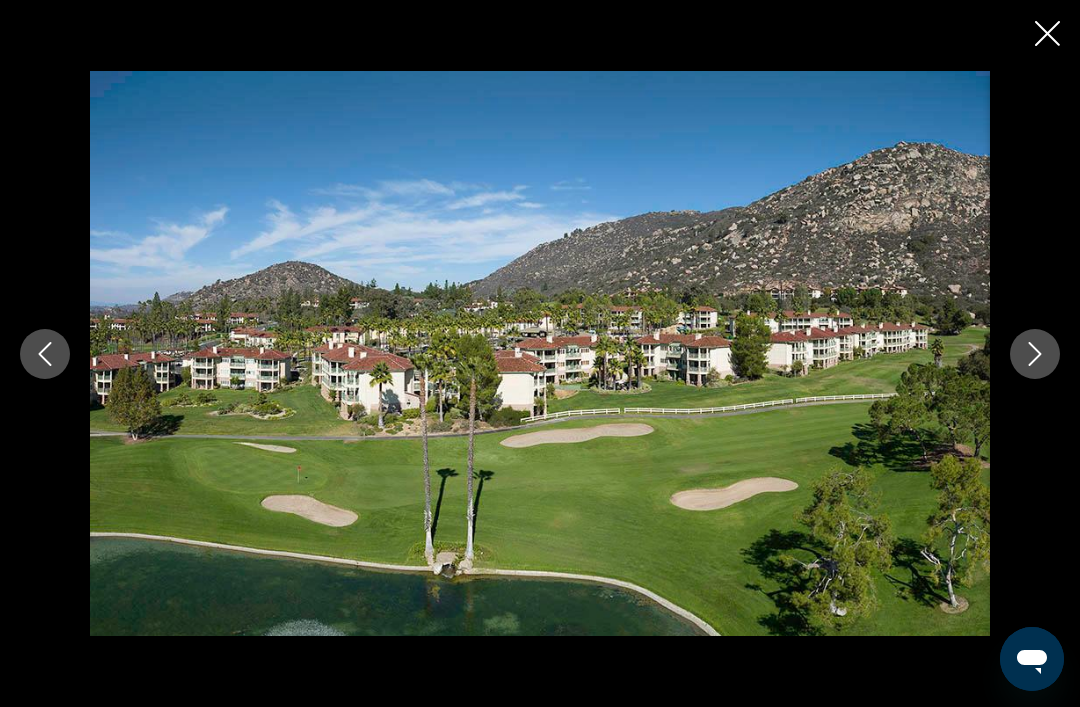 click 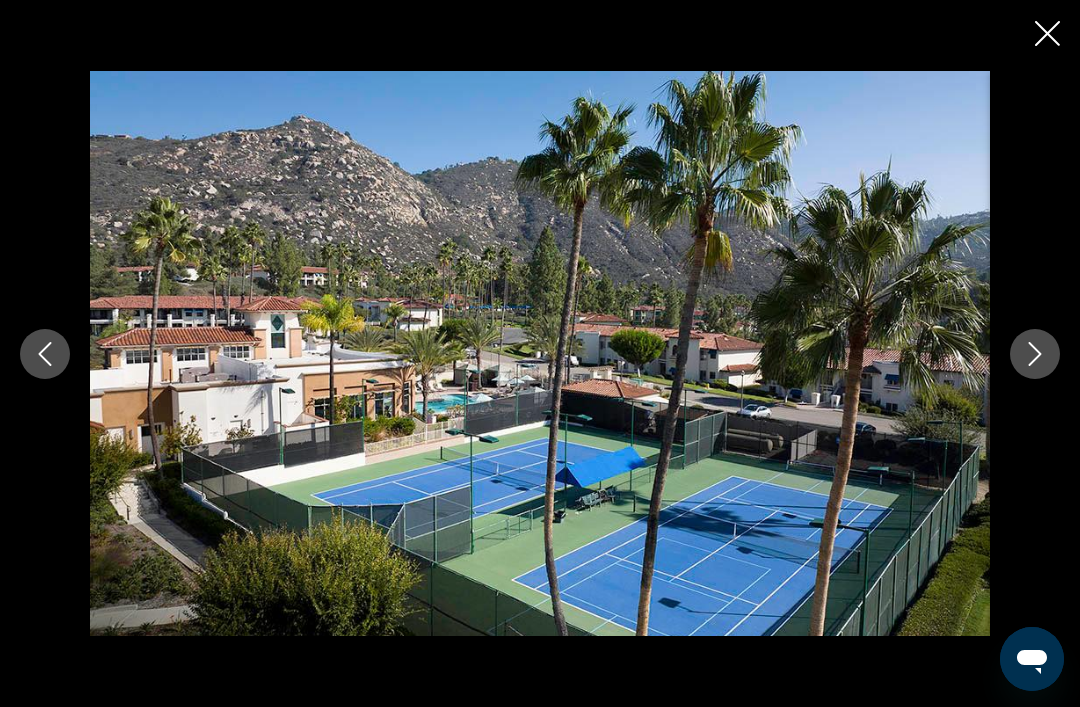 click 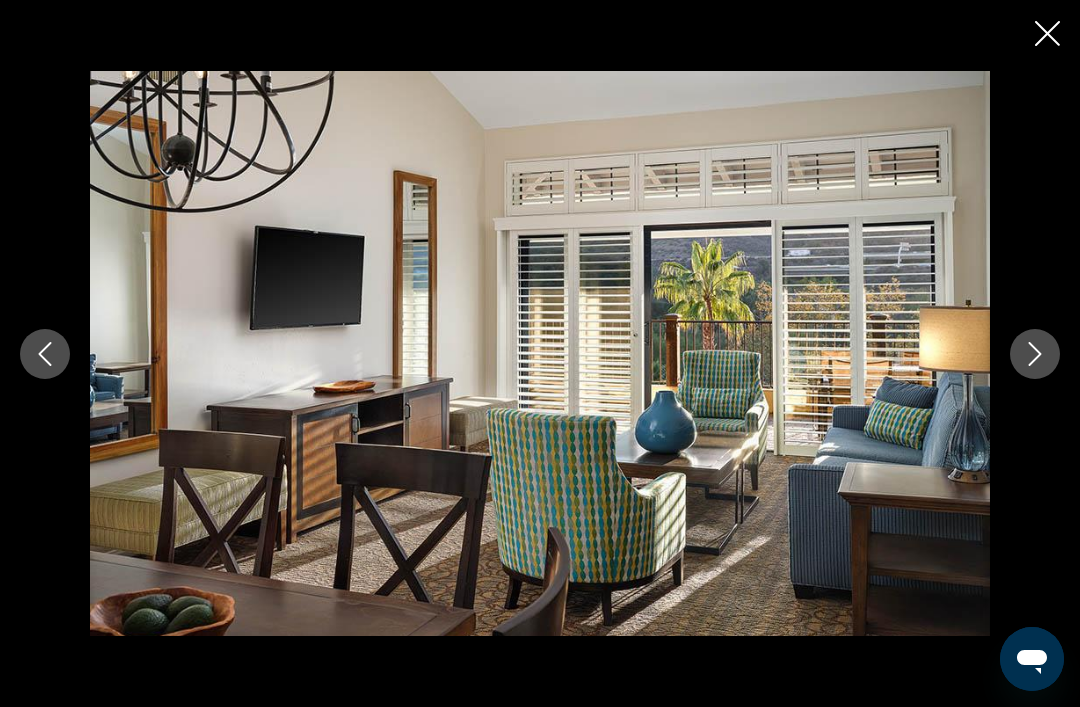 click 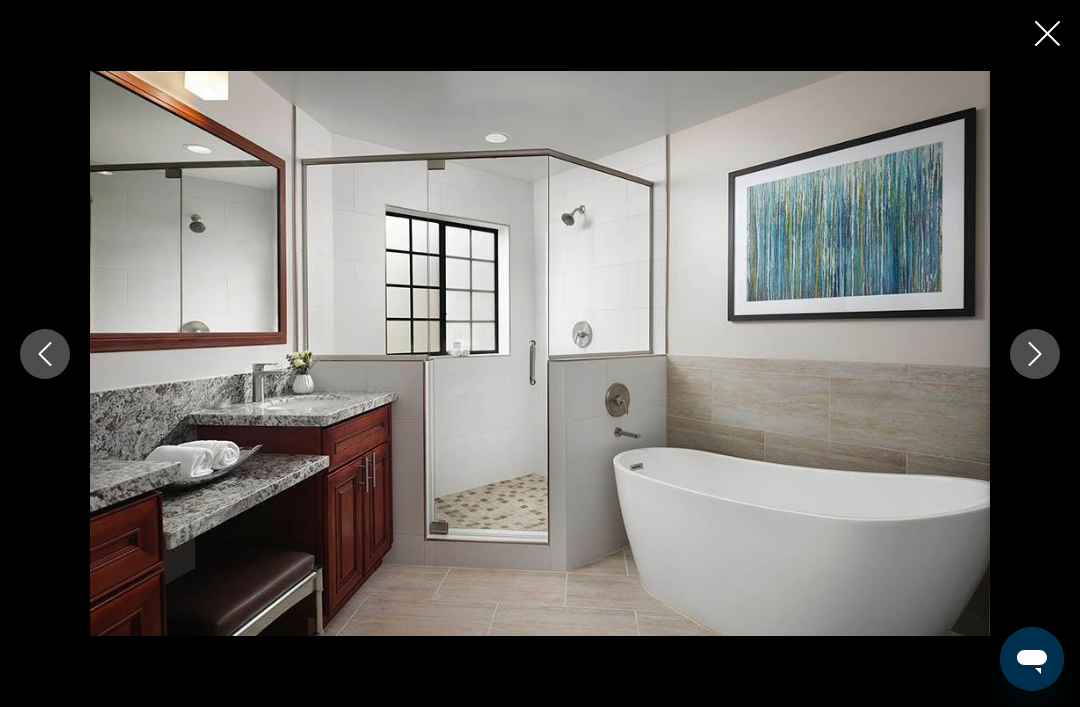 click 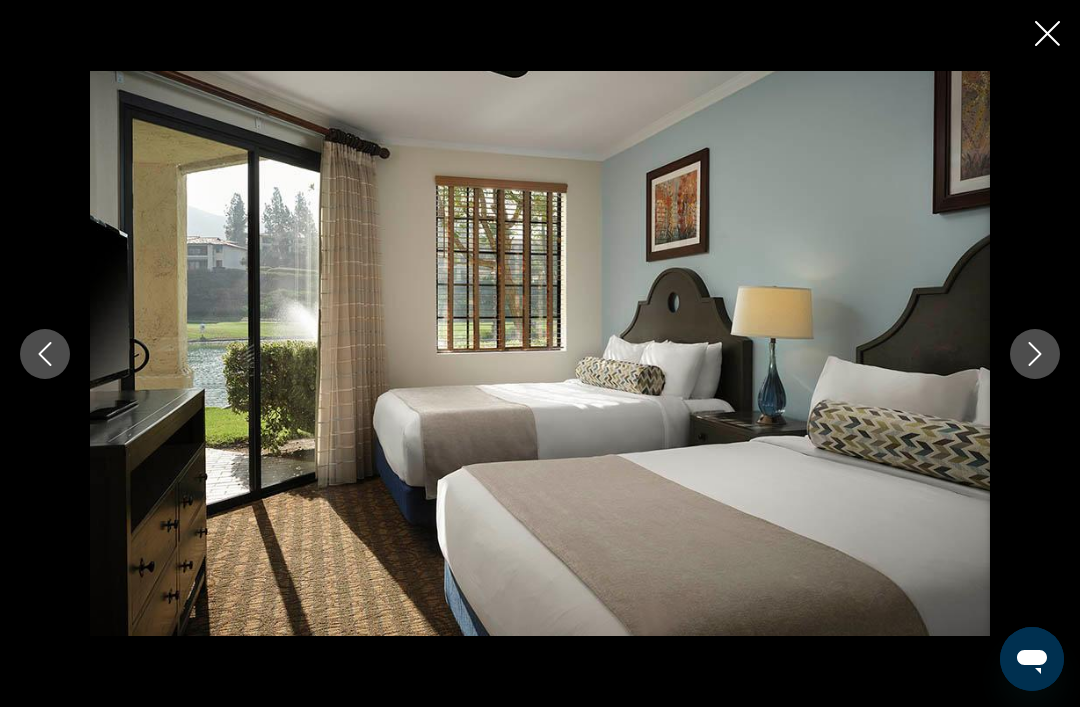 click 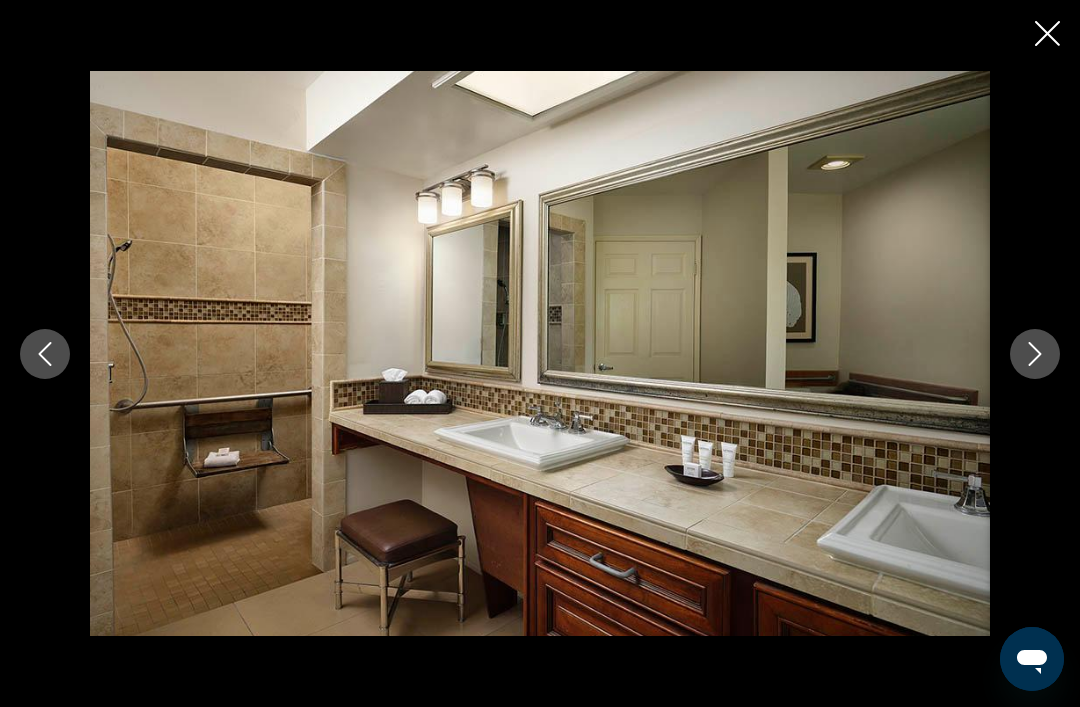 click 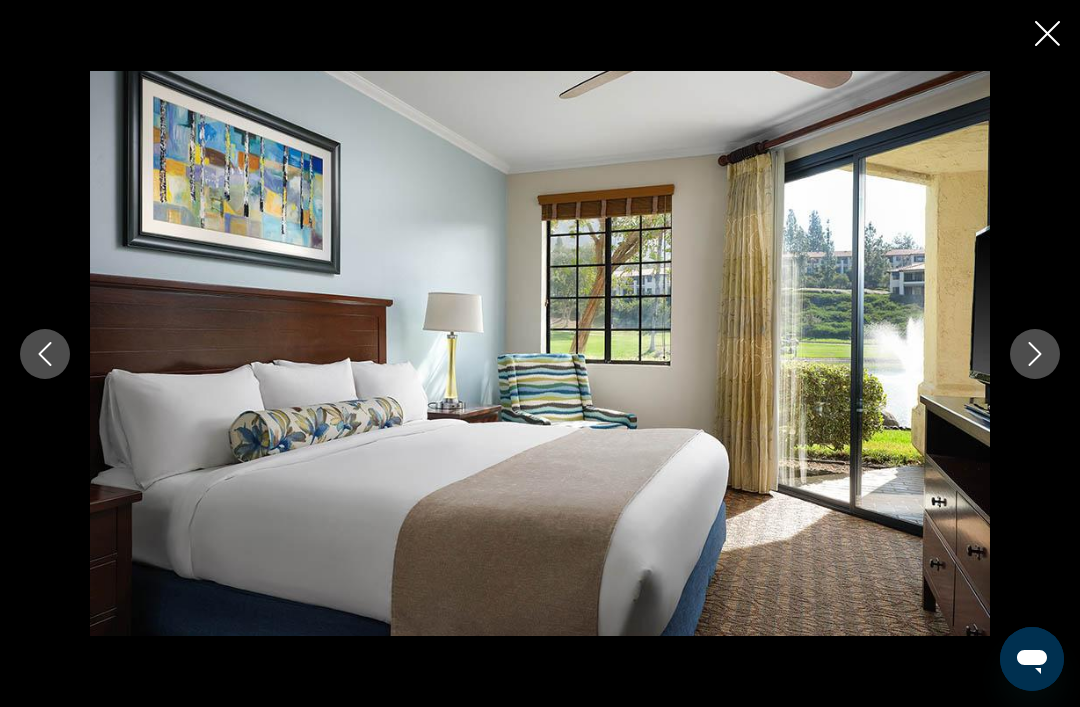 click at bounding box center (1035, 354) 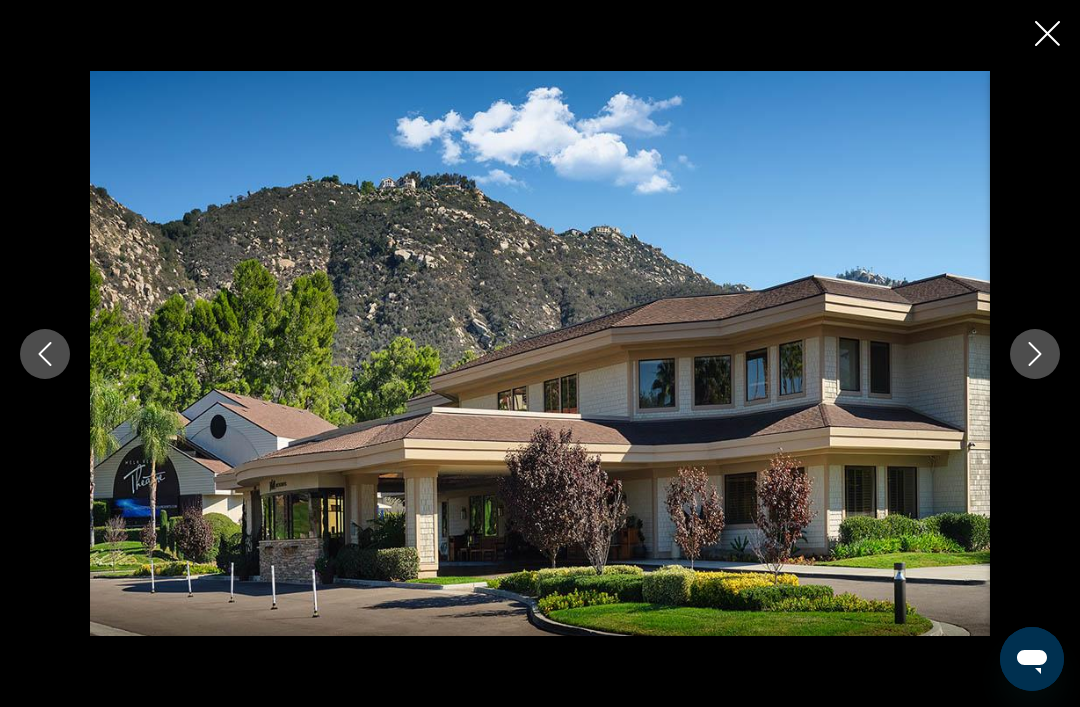 click 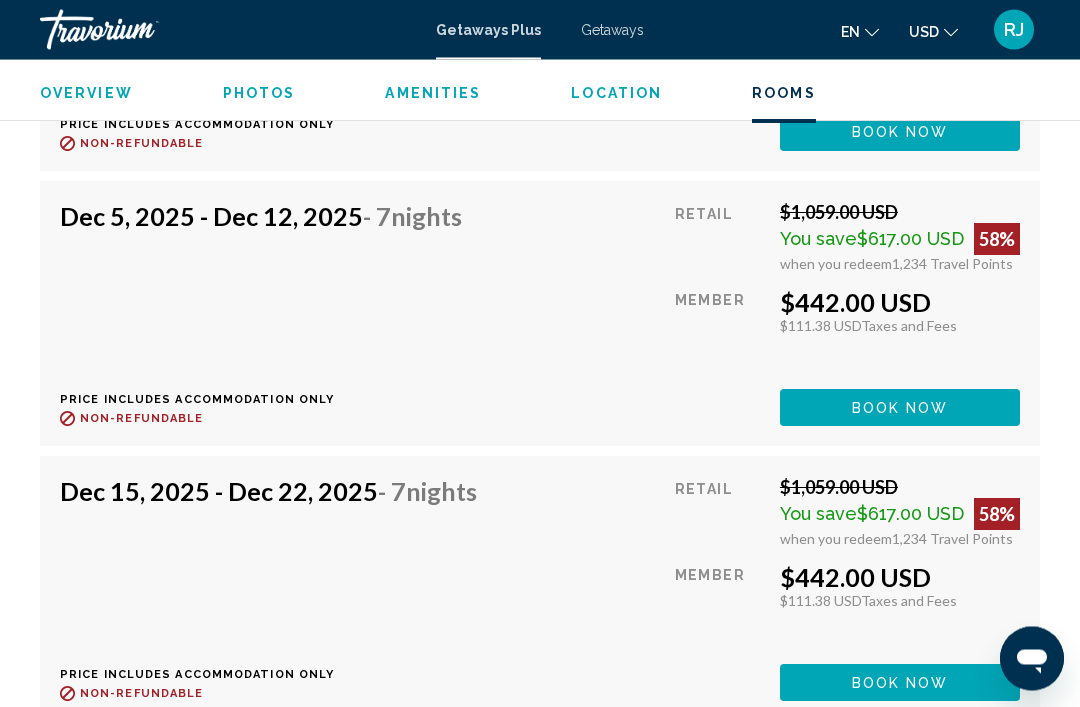 scroll, scrollTop: 4365, scrollLeft: 0, axis: vertical 